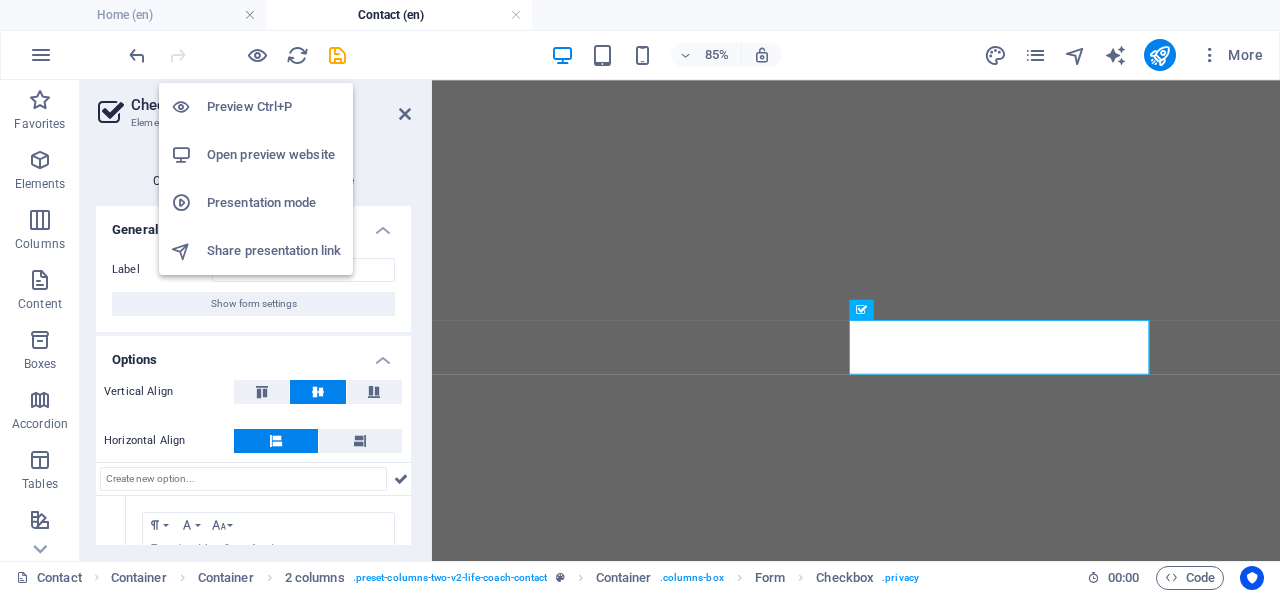 scroll, scrollTop: 0, scrollLeft: 0, axis: both 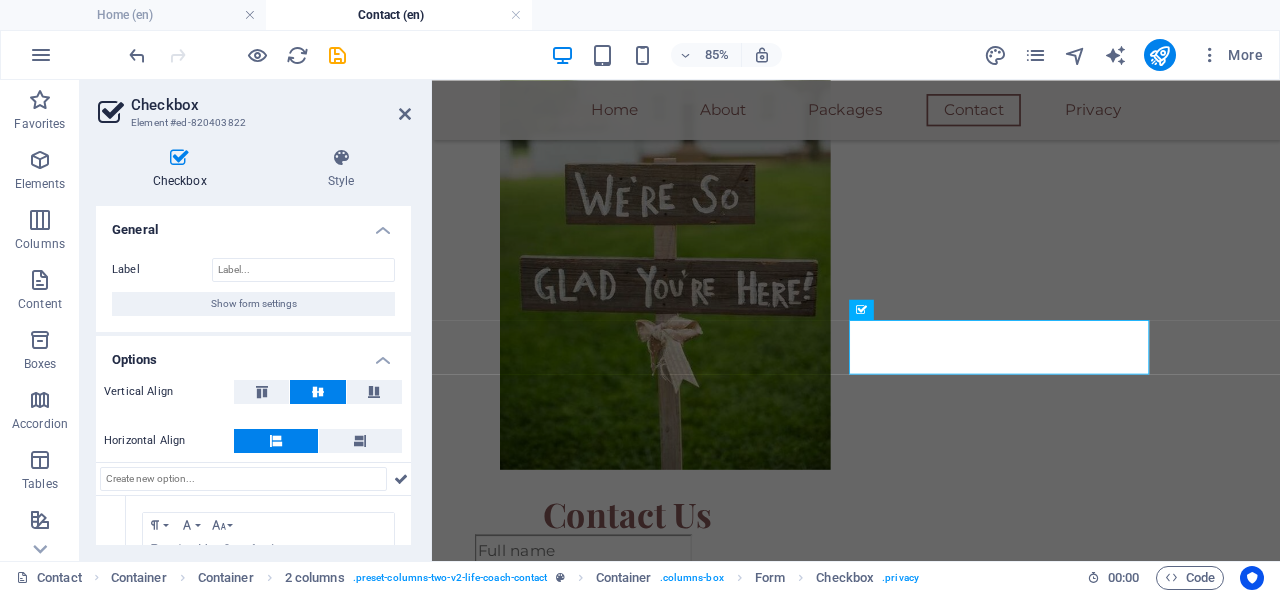 click 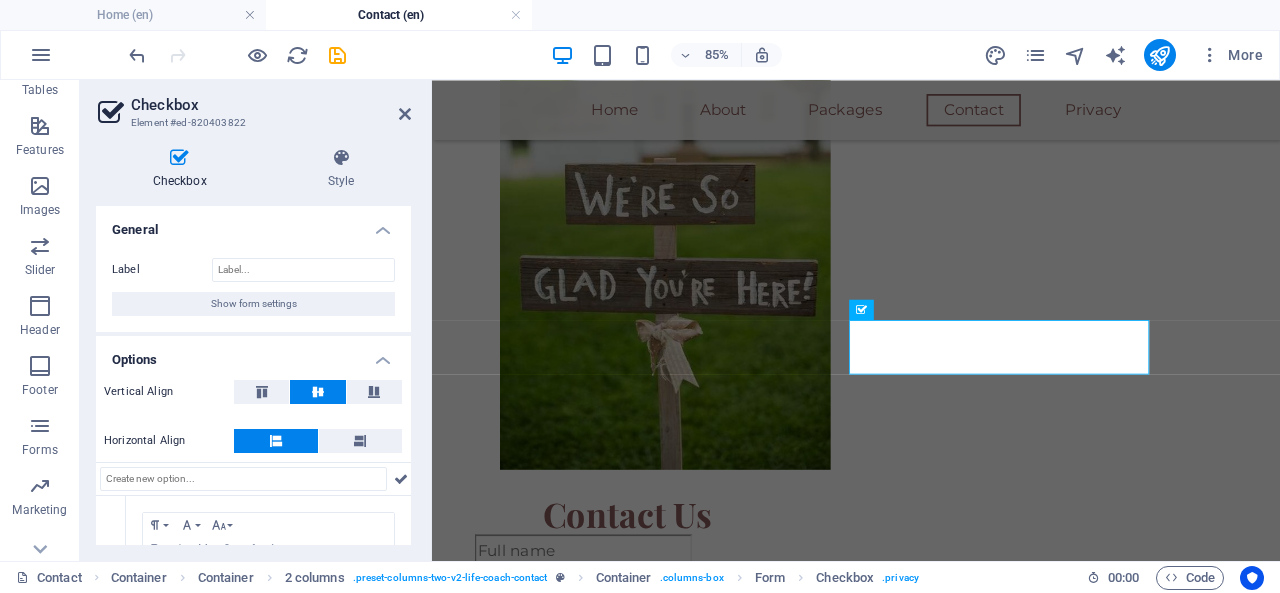 scroll, scrollTop: 418, scrollLeft: 0, axis: vertical 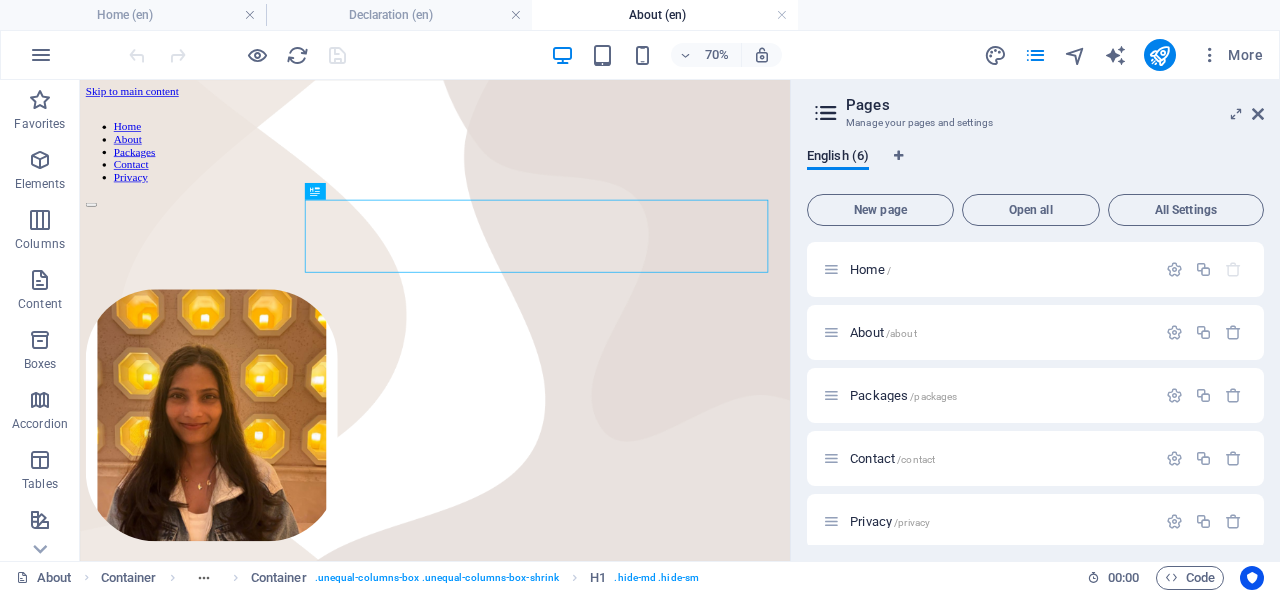 click 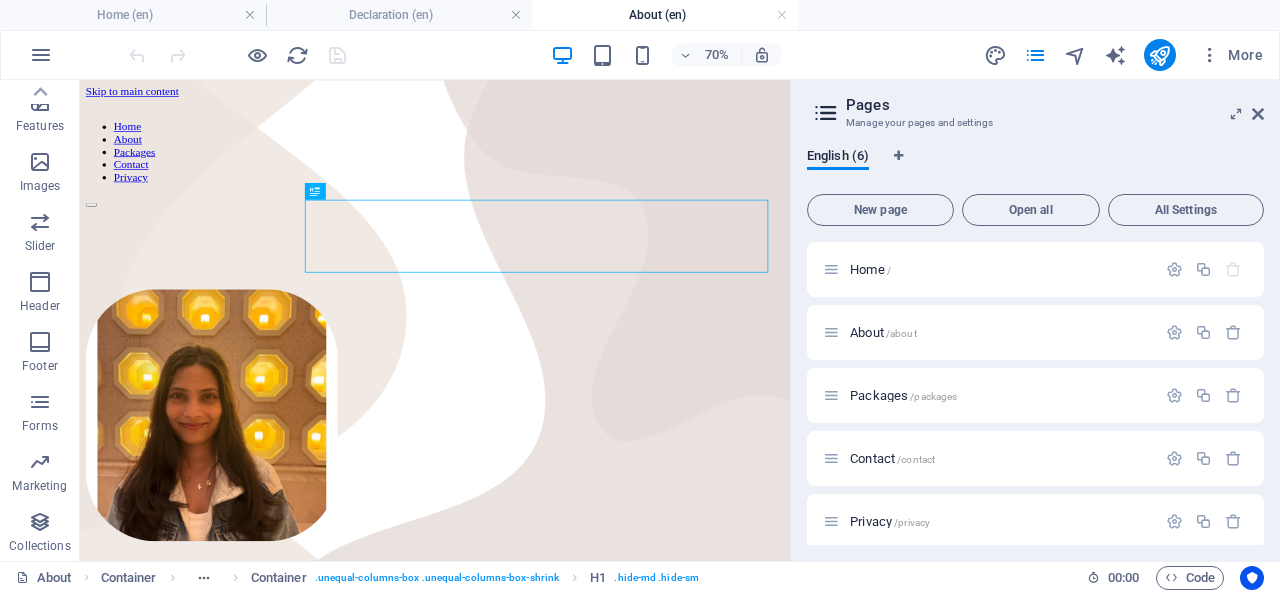 click at bounding box center [41, 55] 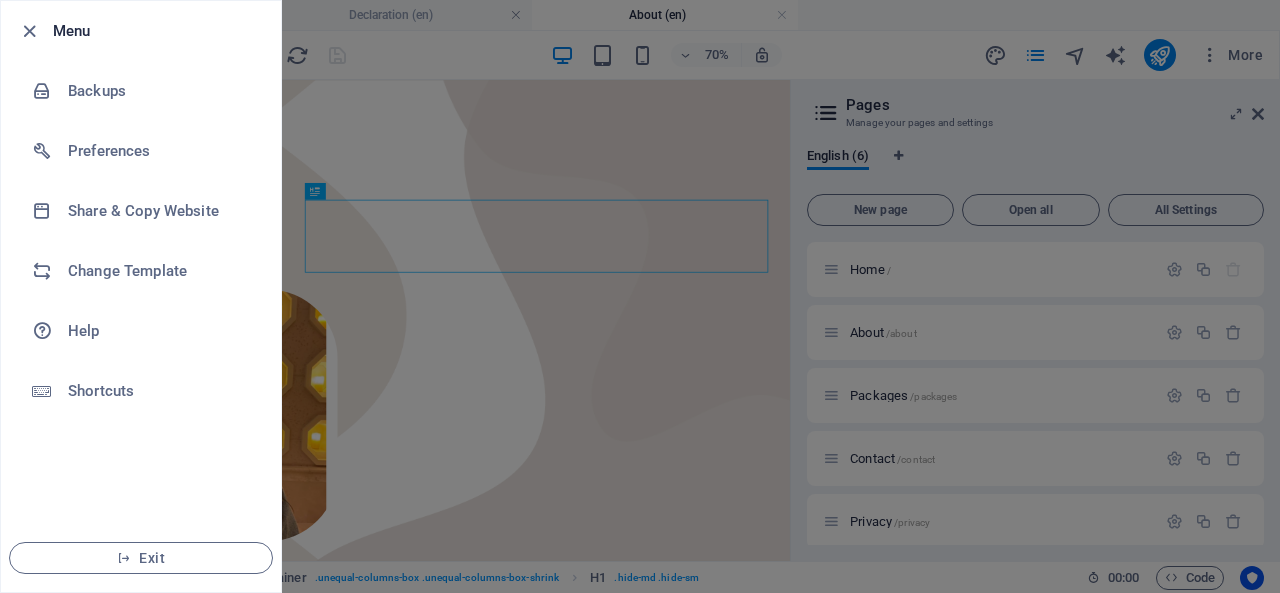 click at bounding box center [29, 31] 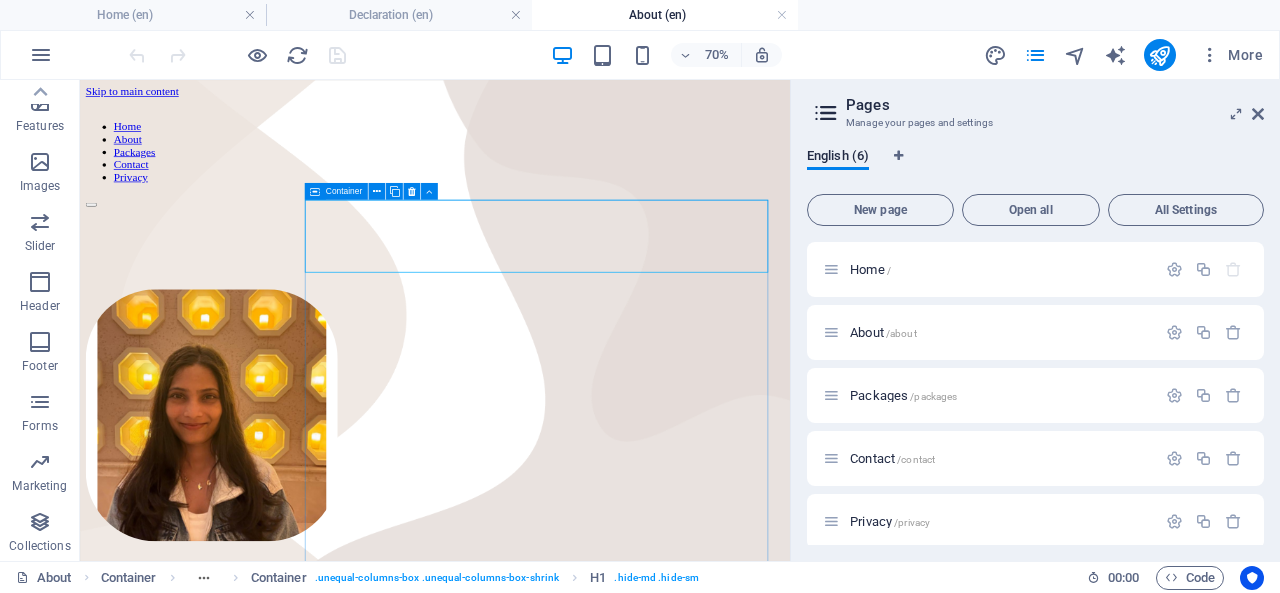 click 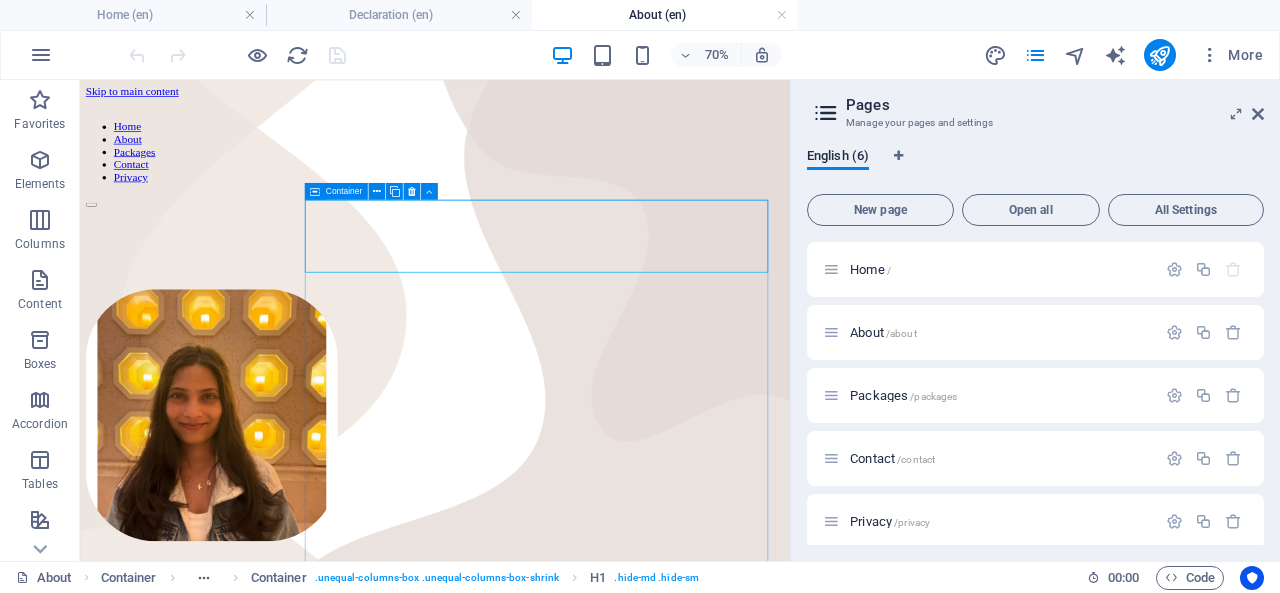 click on "More" at bounding box center [1231, 55] 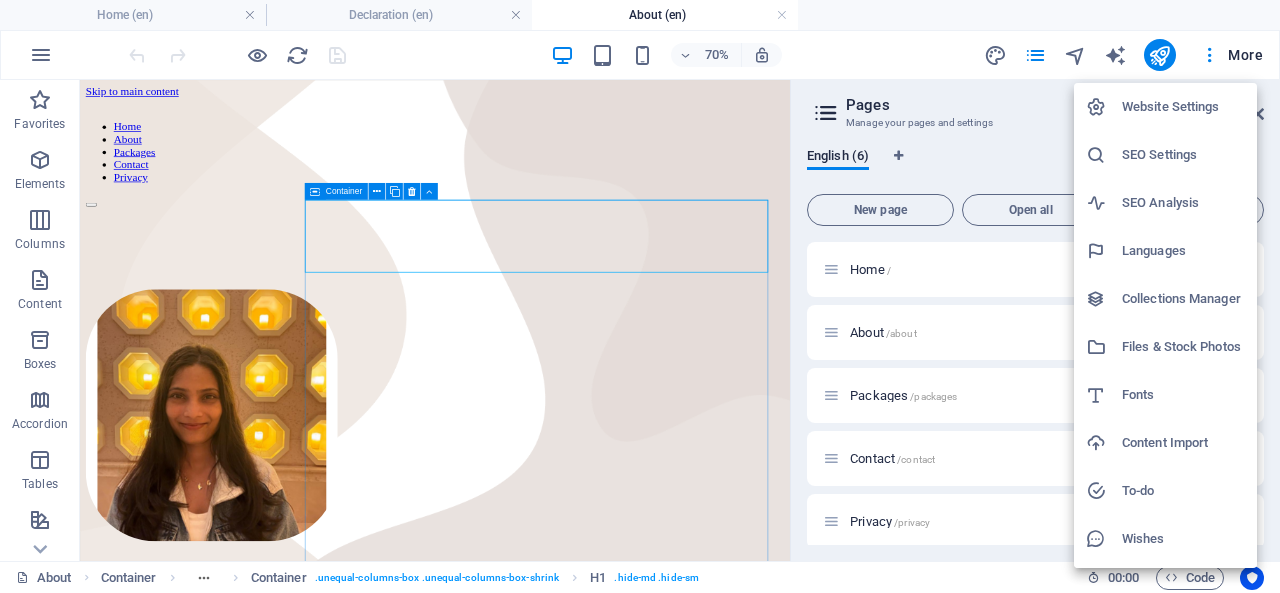click on "Website Settings" at bounding box center [1183, 107] 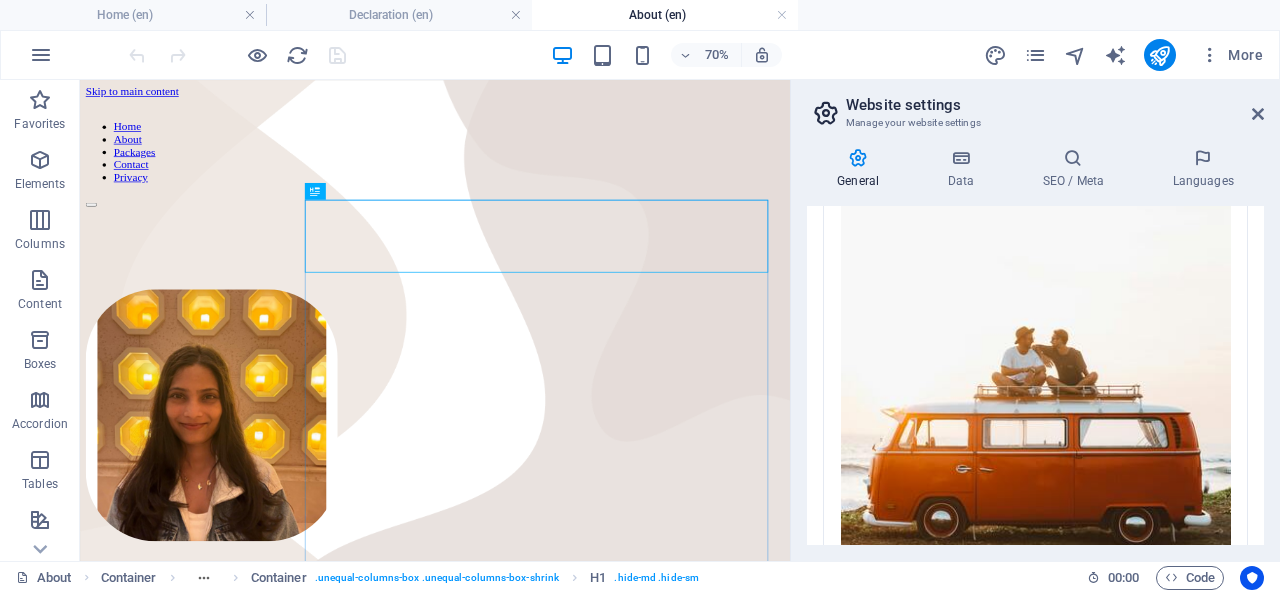 scroll, scrollTop: 610, scrollLeft: 0, axis: vertical 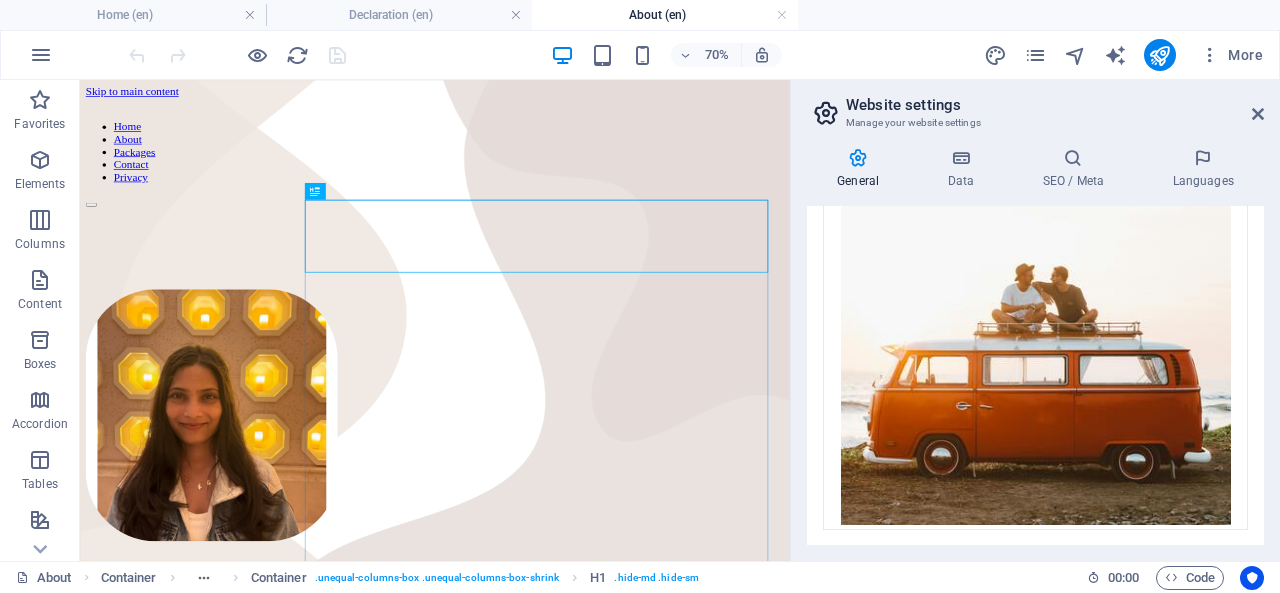 click at bounding box center [858, 158] 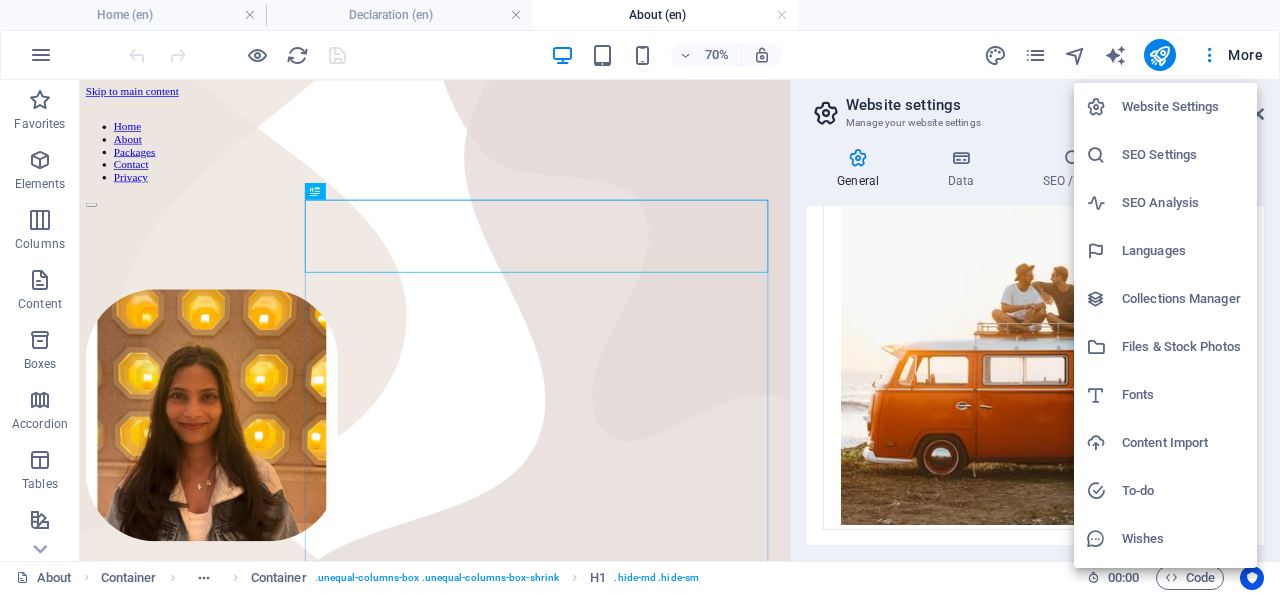 scroll, scrollTop: 0, scrollLeft: 0, axis: both 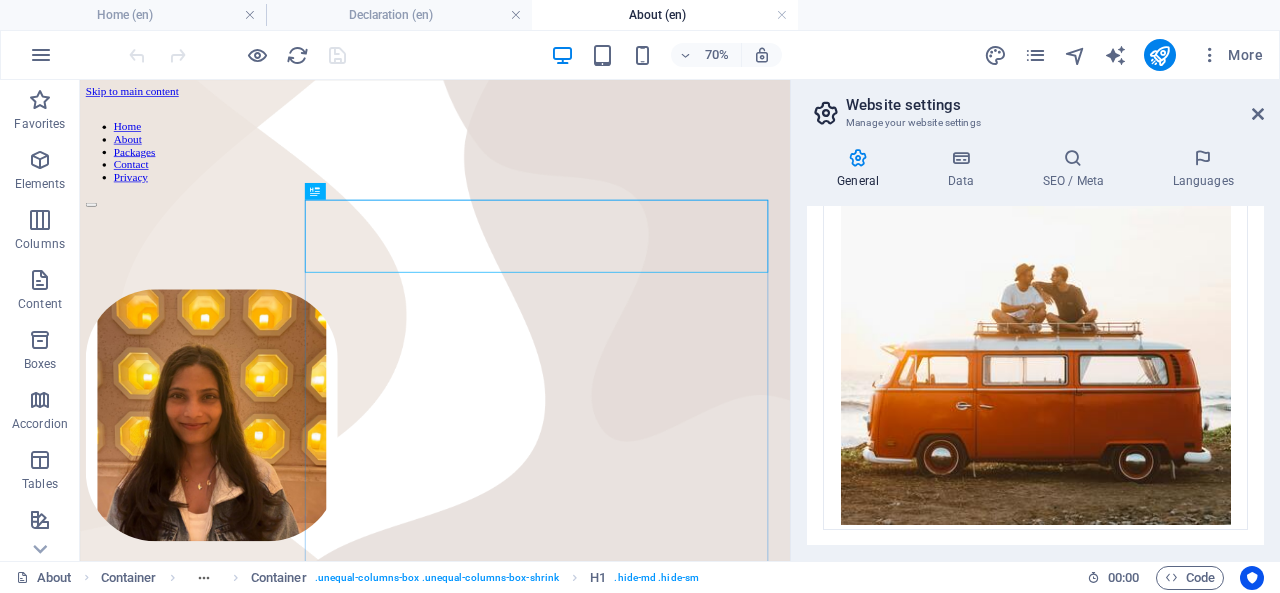 click at bounding box center [960, 158] 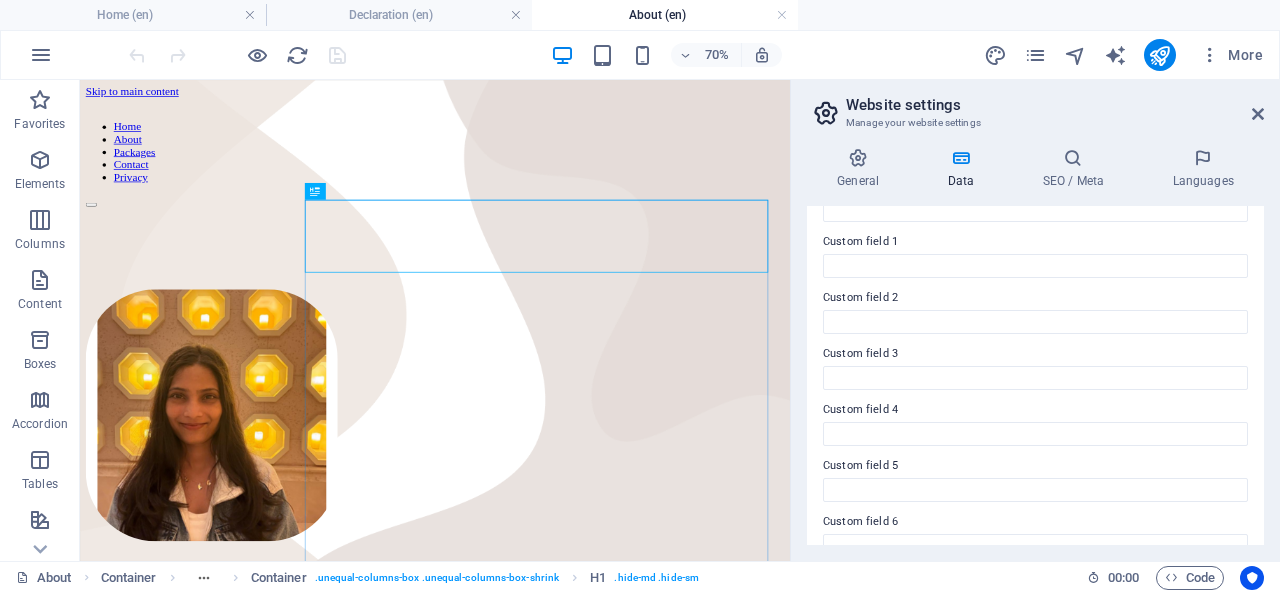 scroll, scrollTop: 621, scrollLeft: 0, axis: vertical 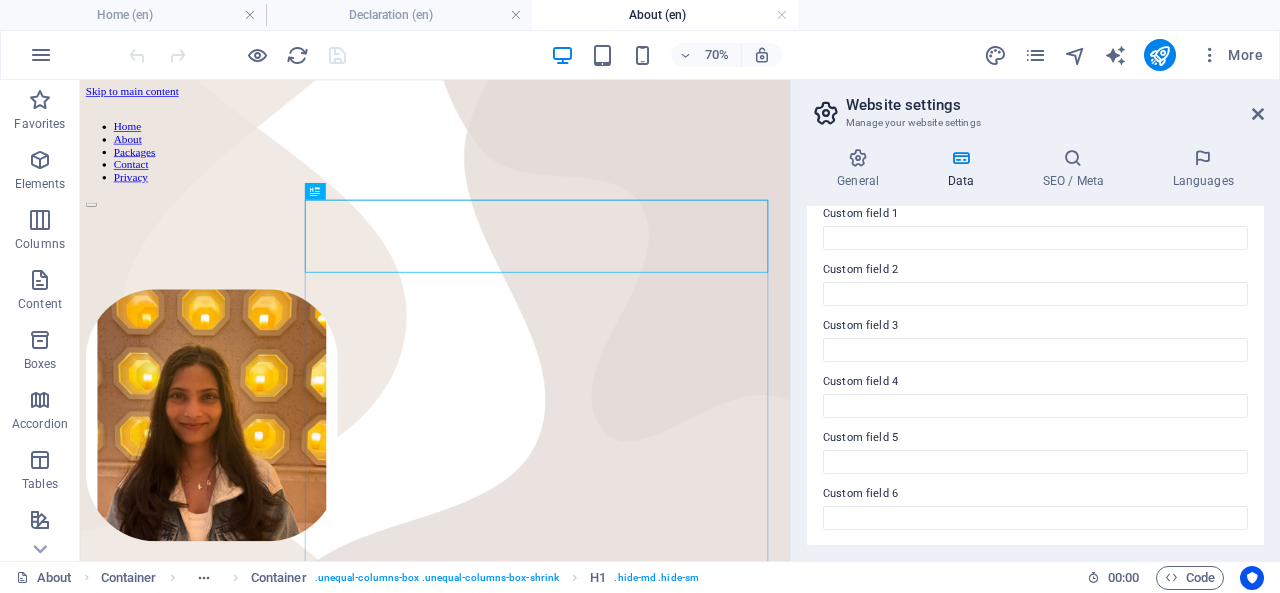 click on "SEO / Meta" at bounding box center (1077, 169) 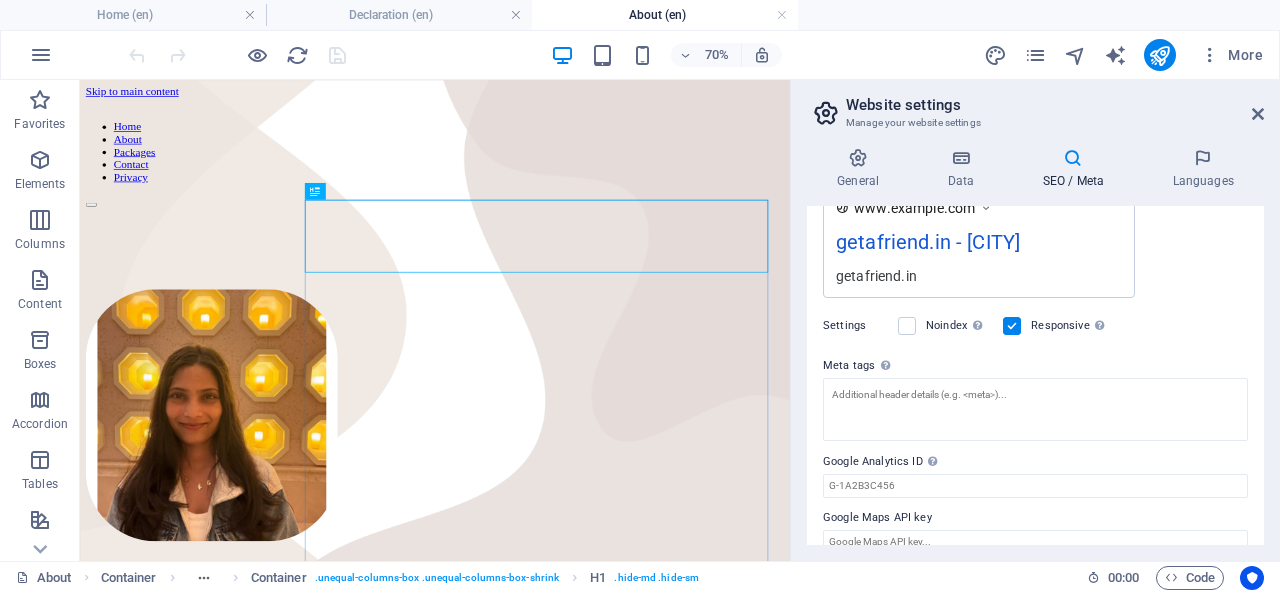 scroll, scrollTop: 394, scrollLeft: 0, axis: vertical 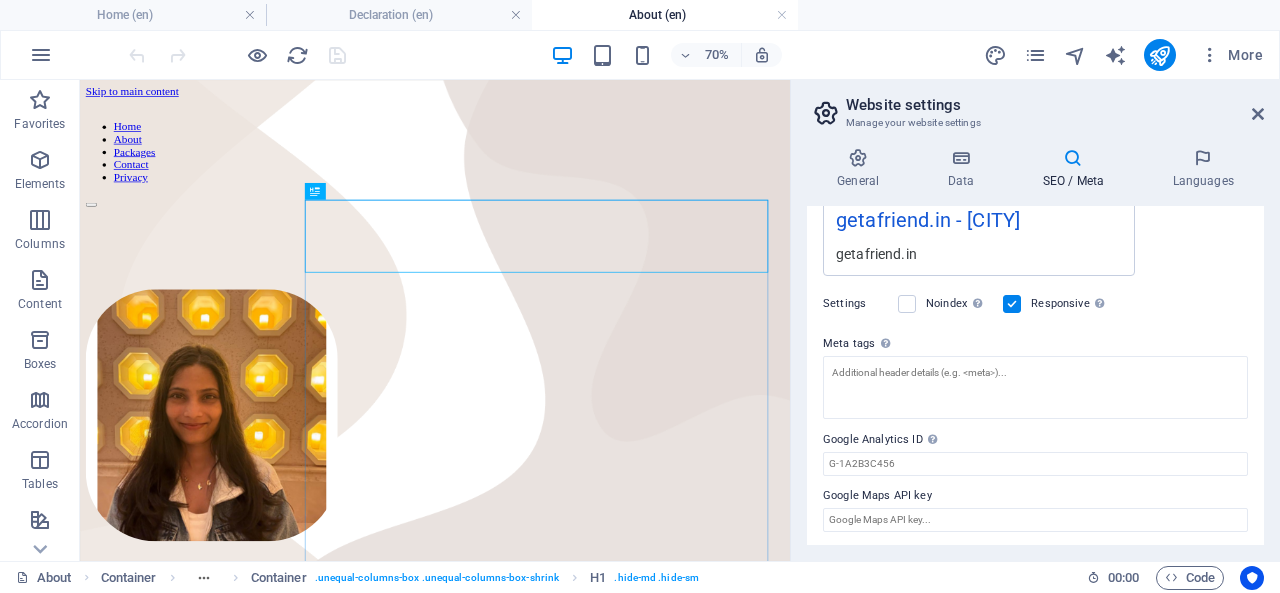 click at bounding box center (1073, 158) 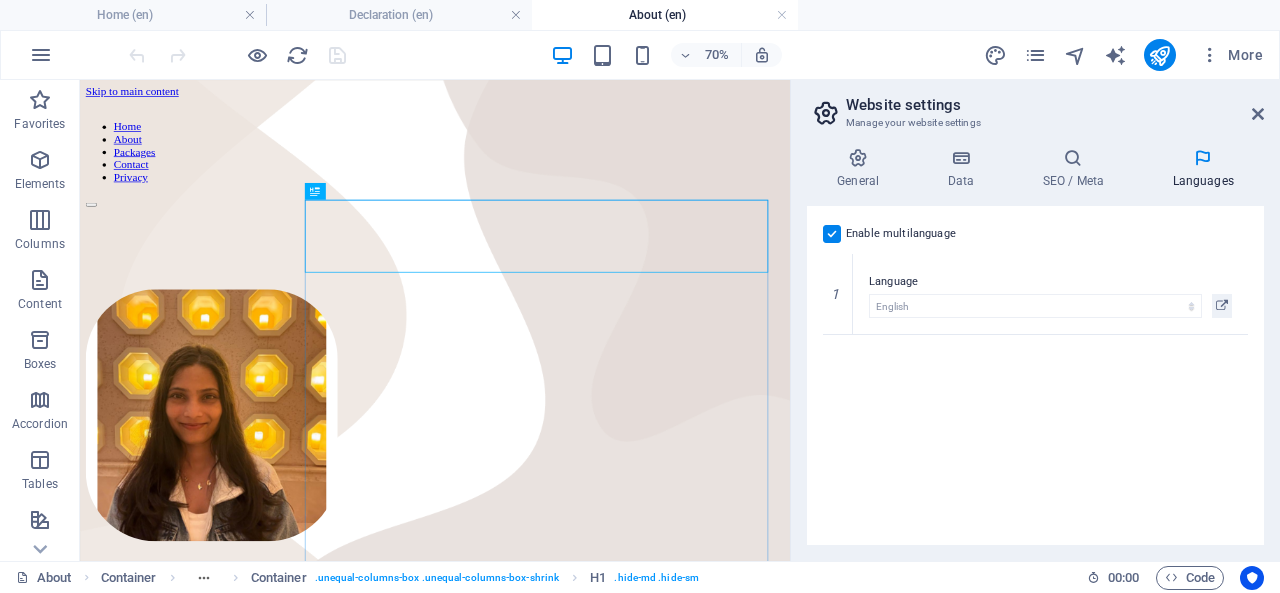 click on "SEO / Meta" at bounding box center [1077, 169] 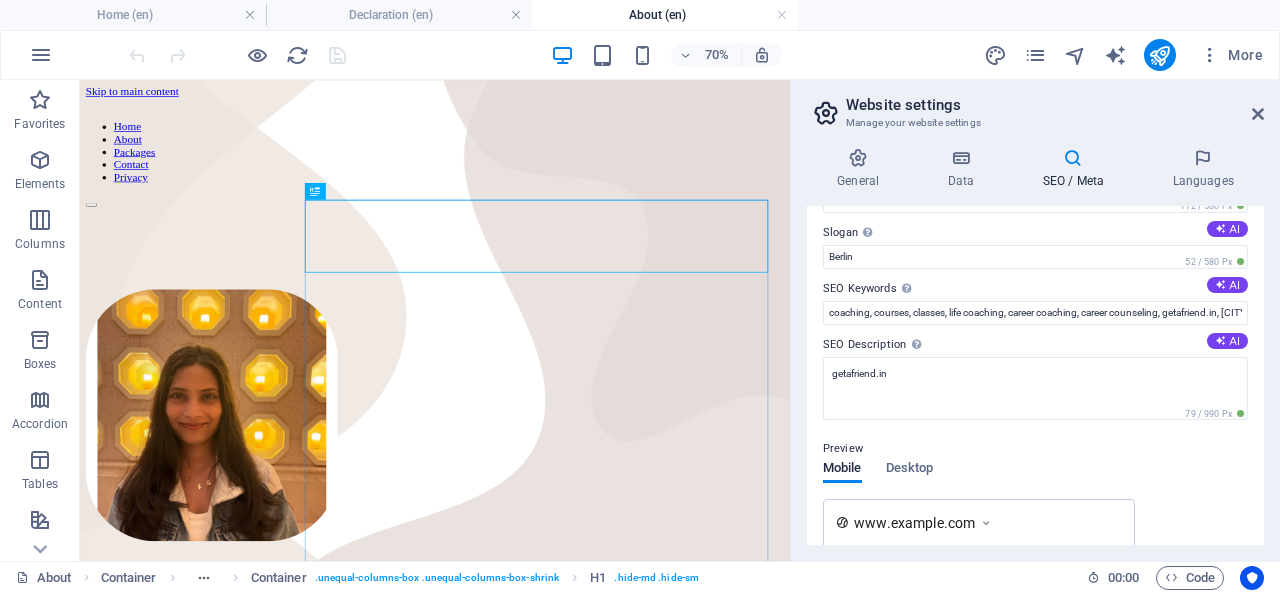 scroll, scrollTop: 0, scrollLeft: 0, axis: both 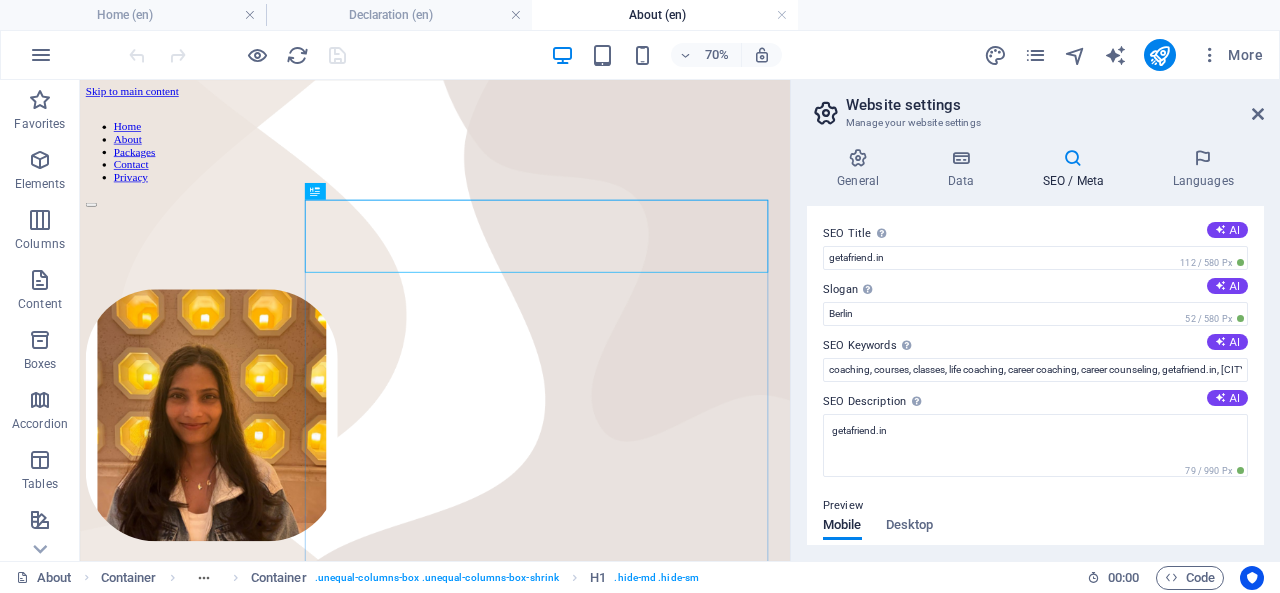 click at bounding box center [1258, 114] 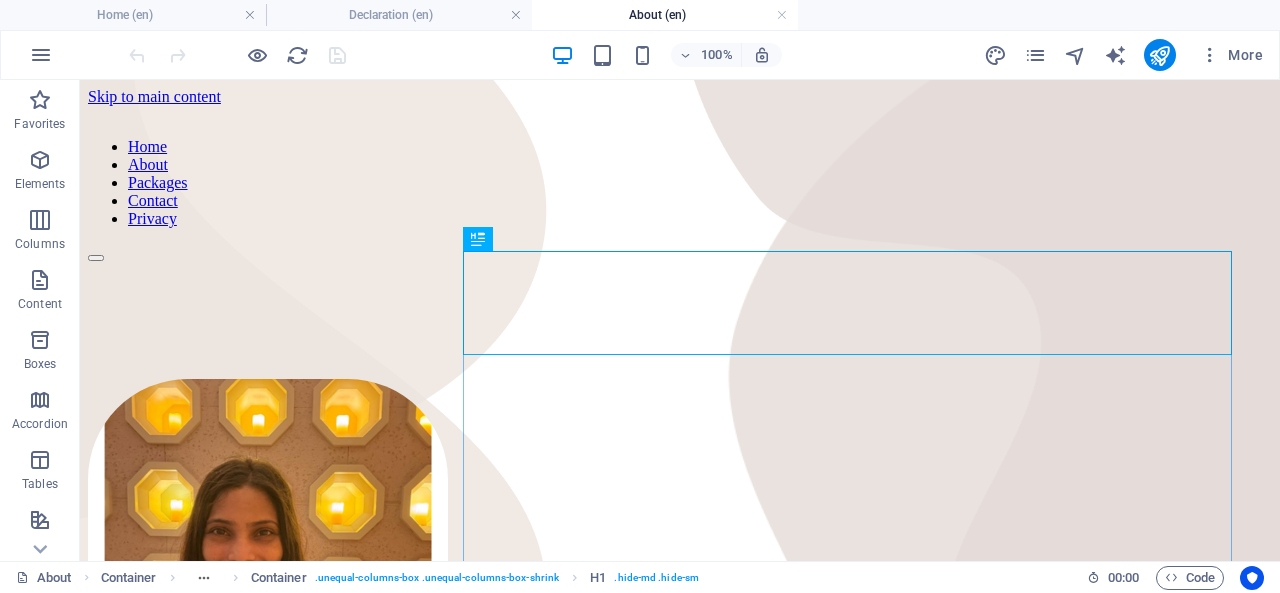 click on "More" at bounding box center (1231, 55) 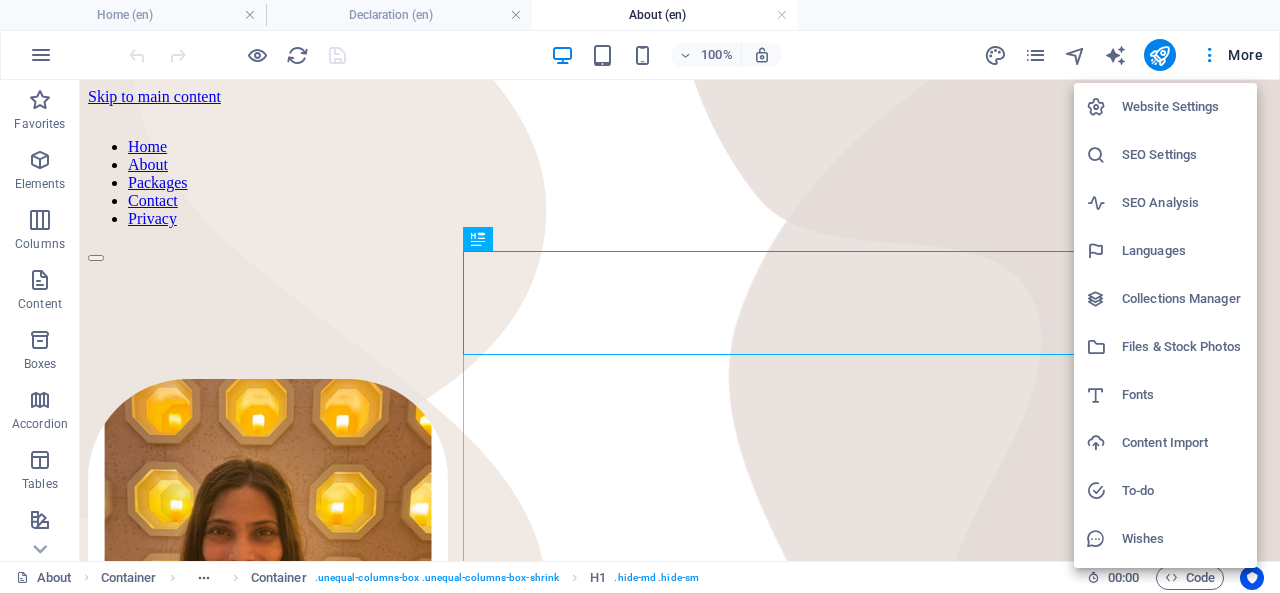 scroll, scrollTop: 42, scrollLeft: 0, axis: vertical 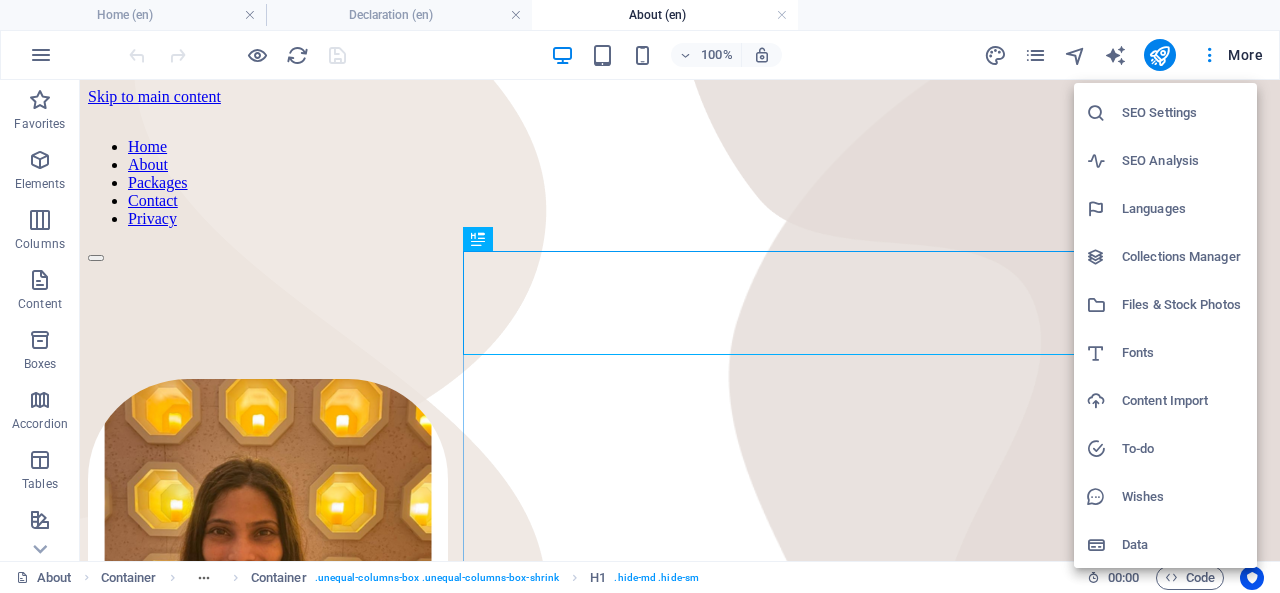click at bounding box center [640, 296] 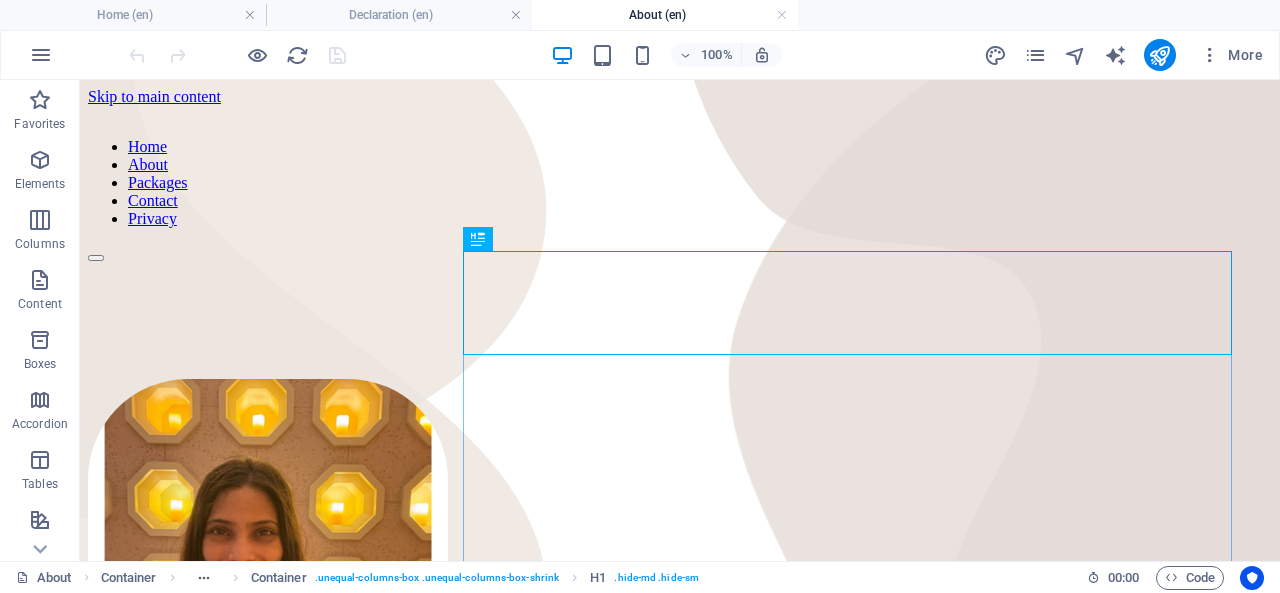 click at bounding box center [41, 55] 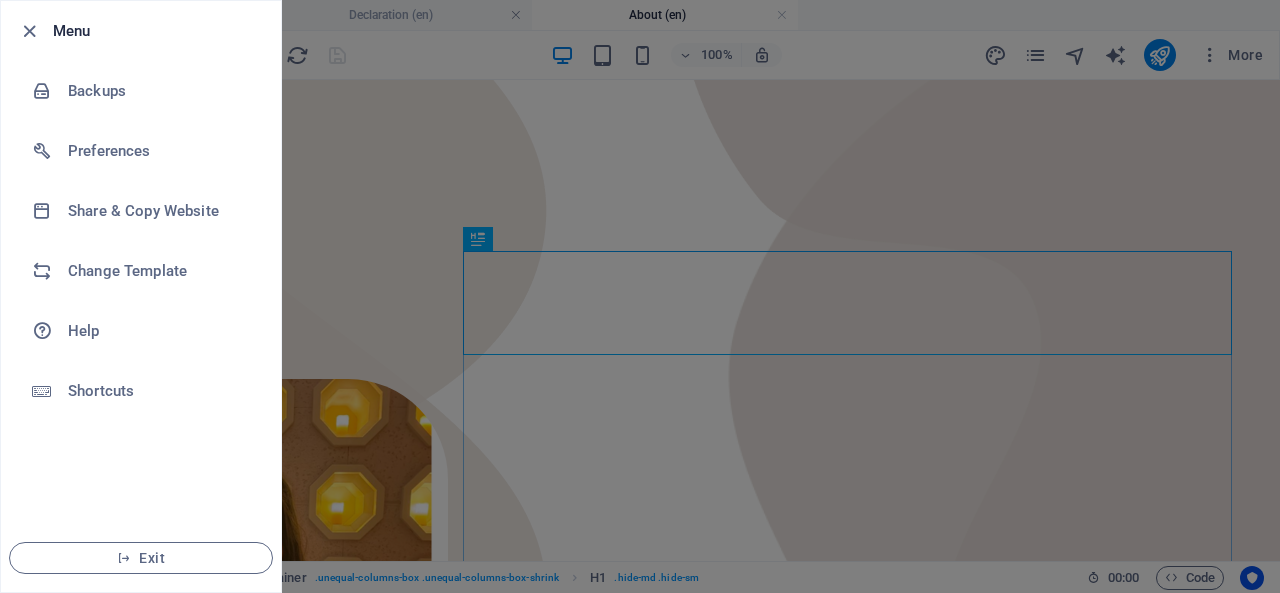 click on "Preferences" at bounding box center [160, 151] 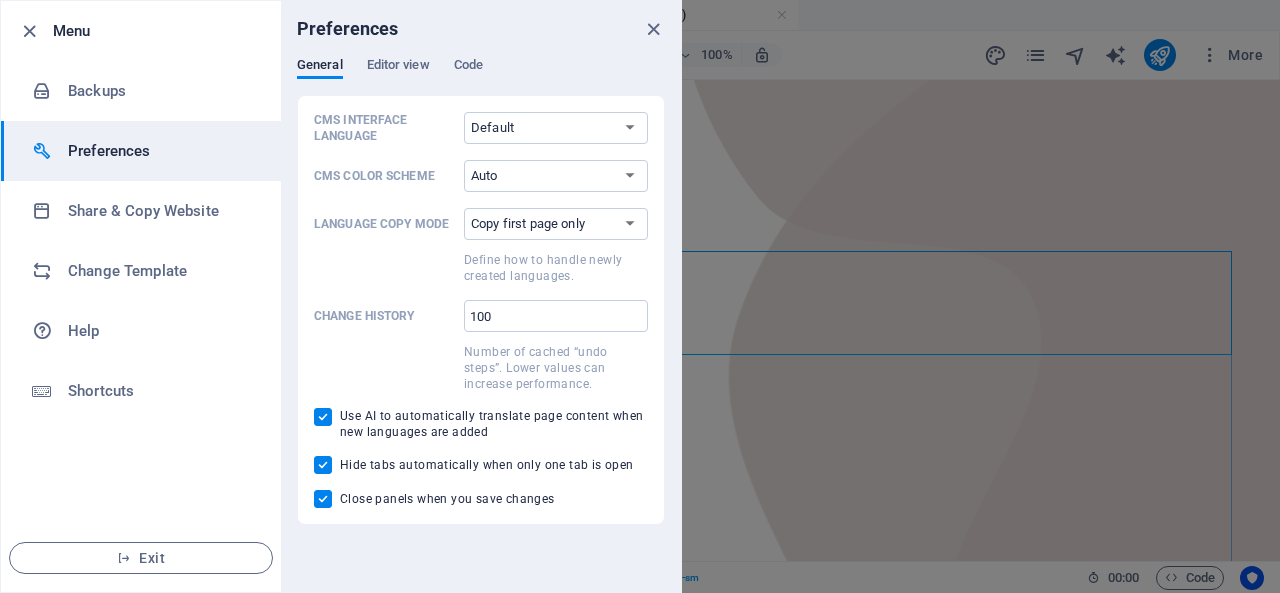 click on "Backups" at bounding box center [160, 91] 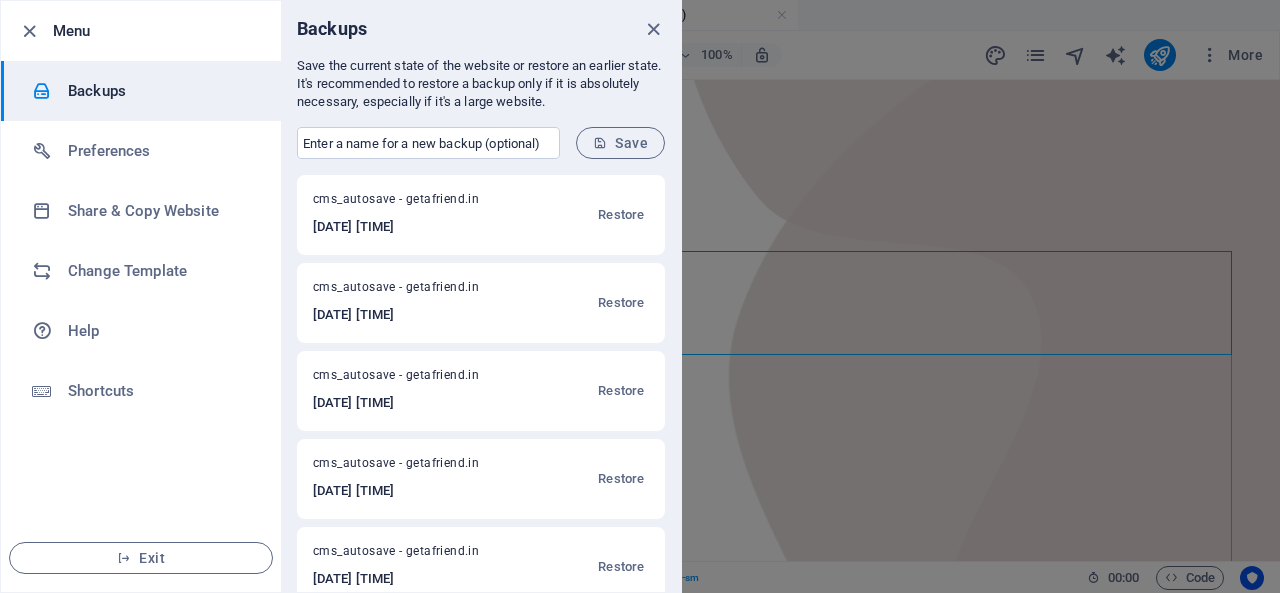 click at bounding box center [29, 31] 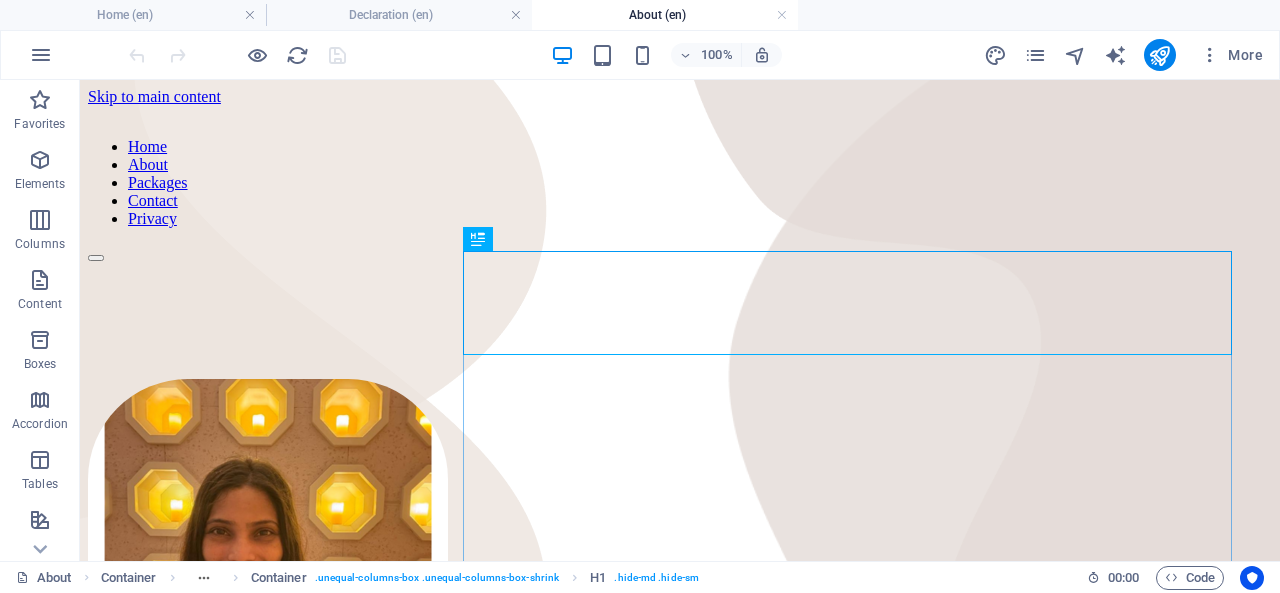click 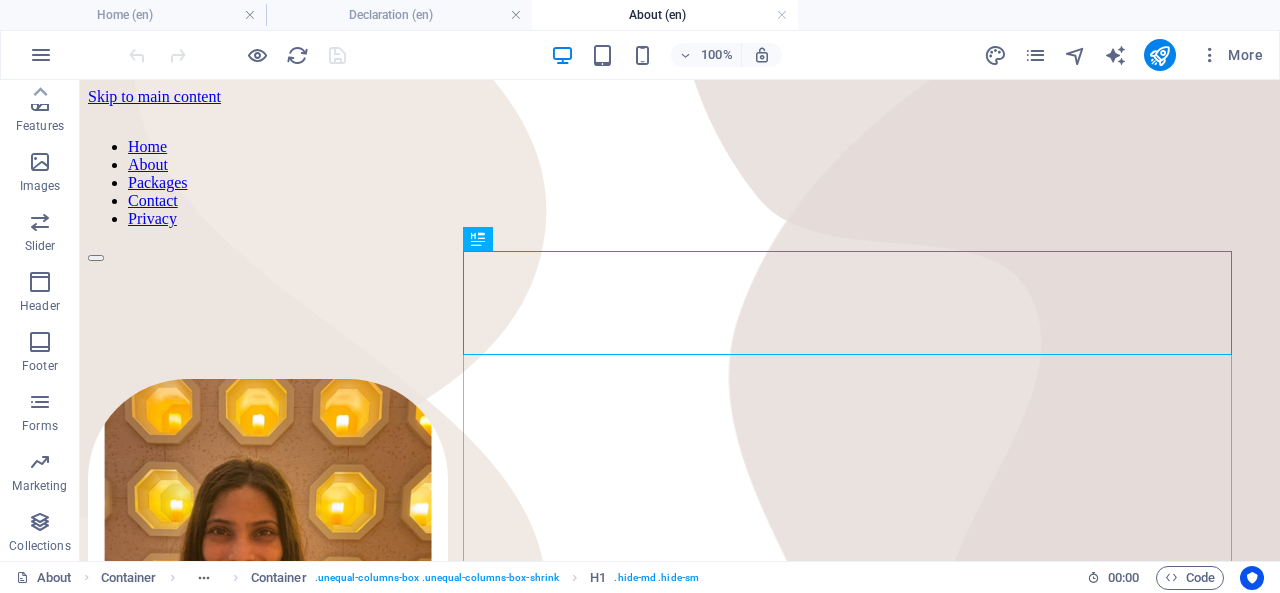 click at bounding box center (41, 55) 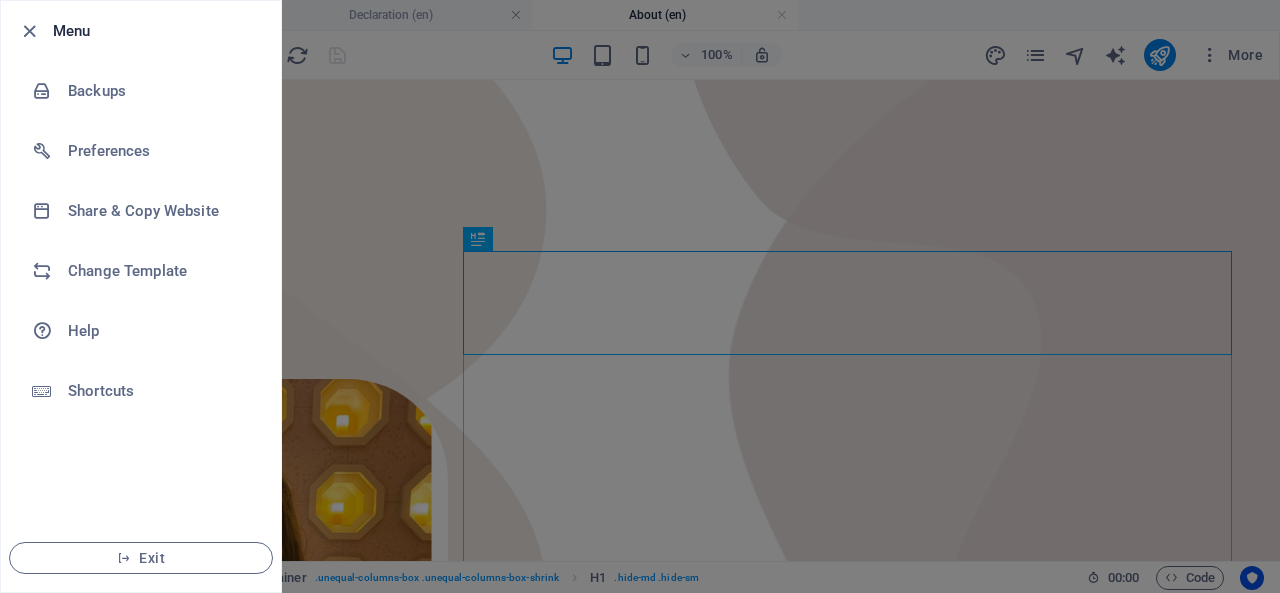 click on "Preferences" at bounding box center (160, 151) 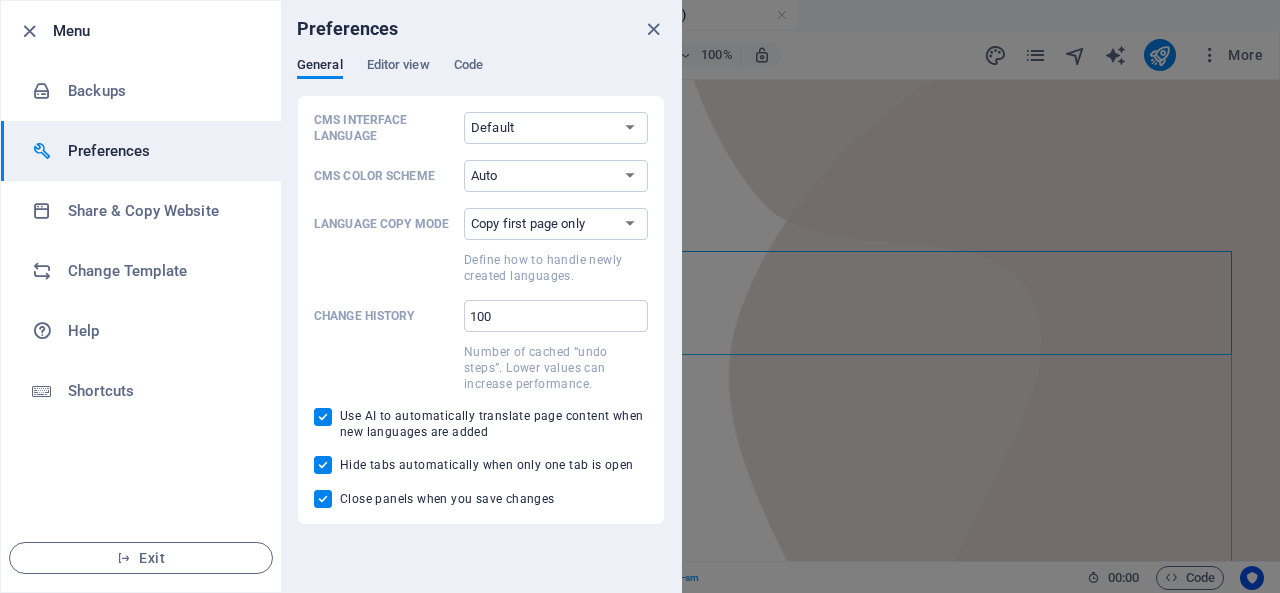 click on "Editor view" at bounding box center [398, 67] 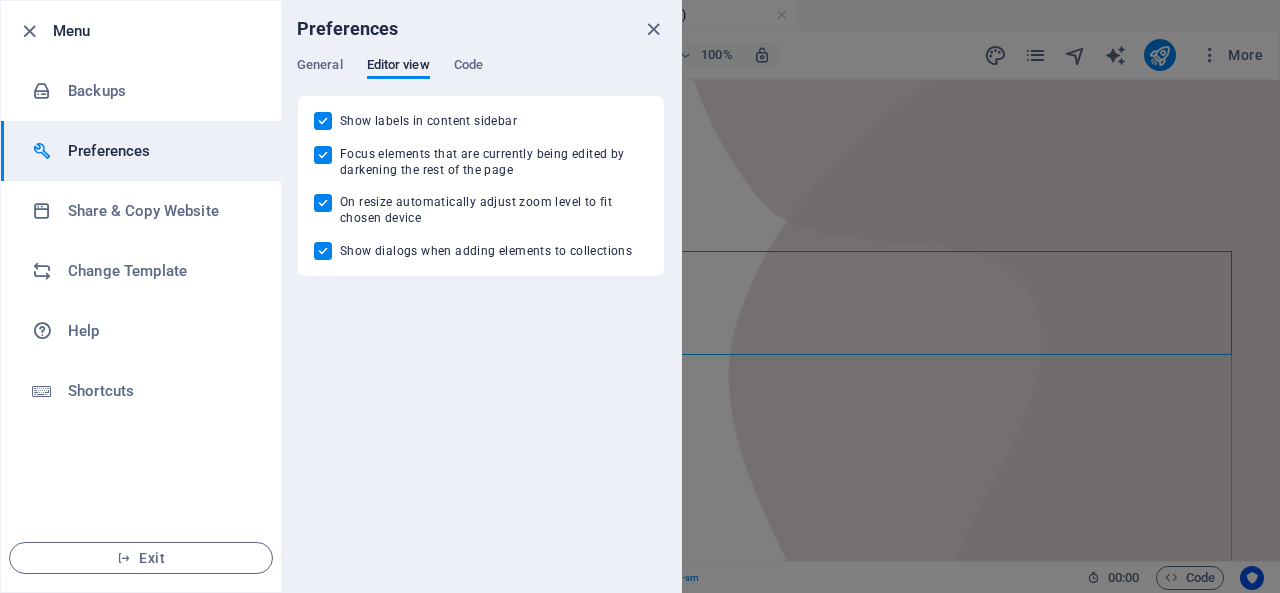 click on "Code" at bounding box center [468, 67] 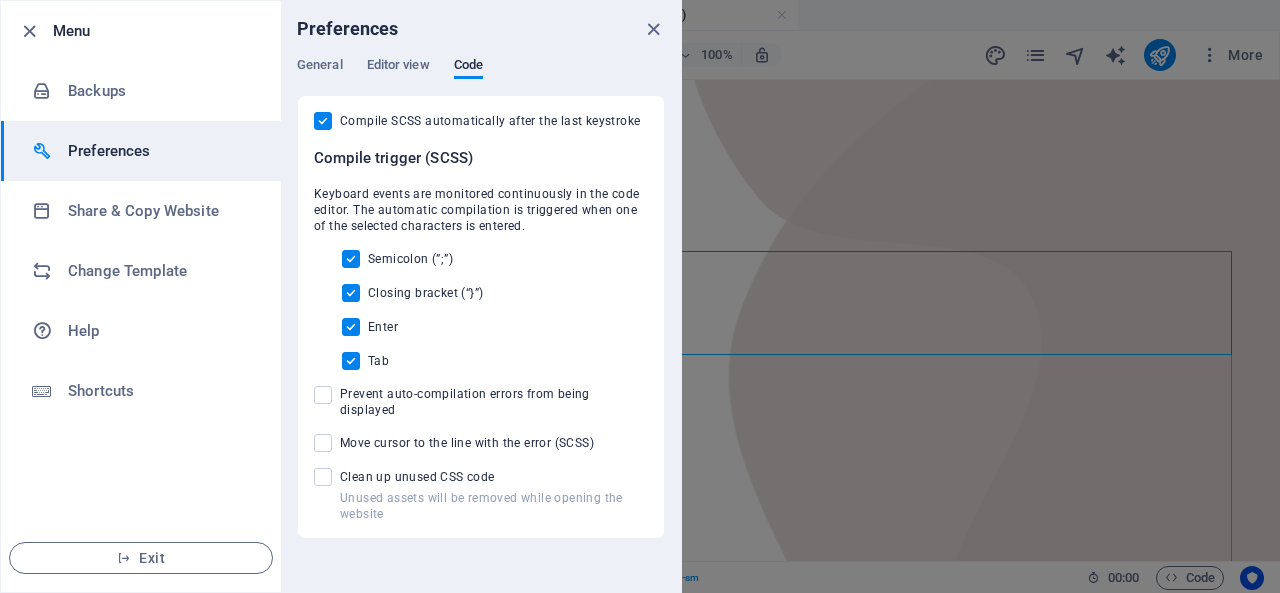 click on "Preferences" at bounding box center [160, 151] 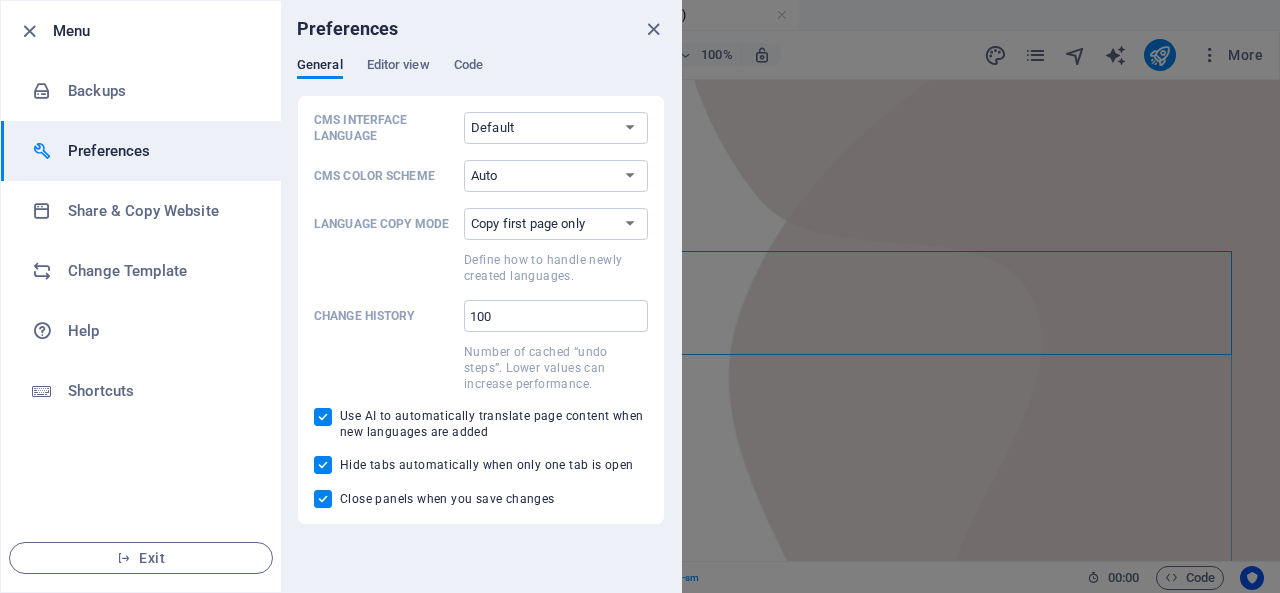 click on "Shortcuts" at bounding box center [160, 391] 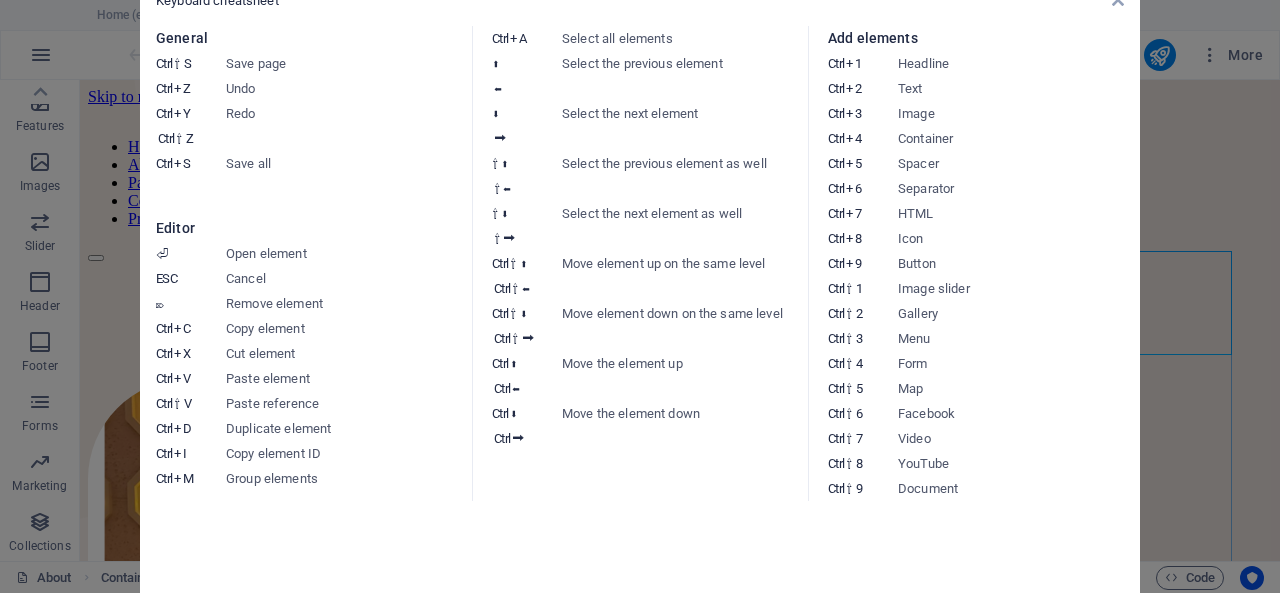 click on "Keyboard cheatsheet General Ctrl ⇧ S Save page Ctrl Z Undo Ctrl Y Ctrl ⇧ Z Redo Ctrl S Save all Editor ⏎ Open element ESC Cancel ⌦ Remove element Ctrl C Copy element Ctrl X Cut element Ctrl V Paste element Ctrl ⇧ V Paste reference Ctrl D Duplicate element Ctrl I Copy element ID Ctrl M Group elements Ctrl A Select all elements ⬆ ⬅ Select the previous element ⬇ ⮕ Select the next element ⇧ ⬆ ⇧ ⬅ Select the previous element as well ⇧ ⬇ ⇧ ⮕ Select the next element as well Ctrl ⇧ ⬆ Ctrl ⇧ ⬅ Move element up on the same level Ctrl ⇧ ⬇ Ctrl ⇧ ⮕ Move element down on the same level Ctrl ⬆ Ctrl ⬅ Move the element up Ctrl ⬇ Ctrl ⮕ Move the element down Add elements Ctrl 1 Headline Ctrl 2 Text Ctrl 3 Image Ctrl 4 Container Ctrl 5 Spacer Ctrl 6 Separator Ctrl 7 HTML Ctrl 8 Icon Ctrl 9 Button Ctrl ⇧ 1 Image slider Ctrl ⇧ 2 Gallery Ctrl ⇧ 3 Menu Ctrl ⇧ 4 Form Ctrl ⇧ 5 Map Ctrl ⇧ 6 Facebook Ctrl ⇧ 7 Video Ctrl ⇧ 8 YouTube Ctrl ⇧ 9 Document" at bounding box center [640, 296] 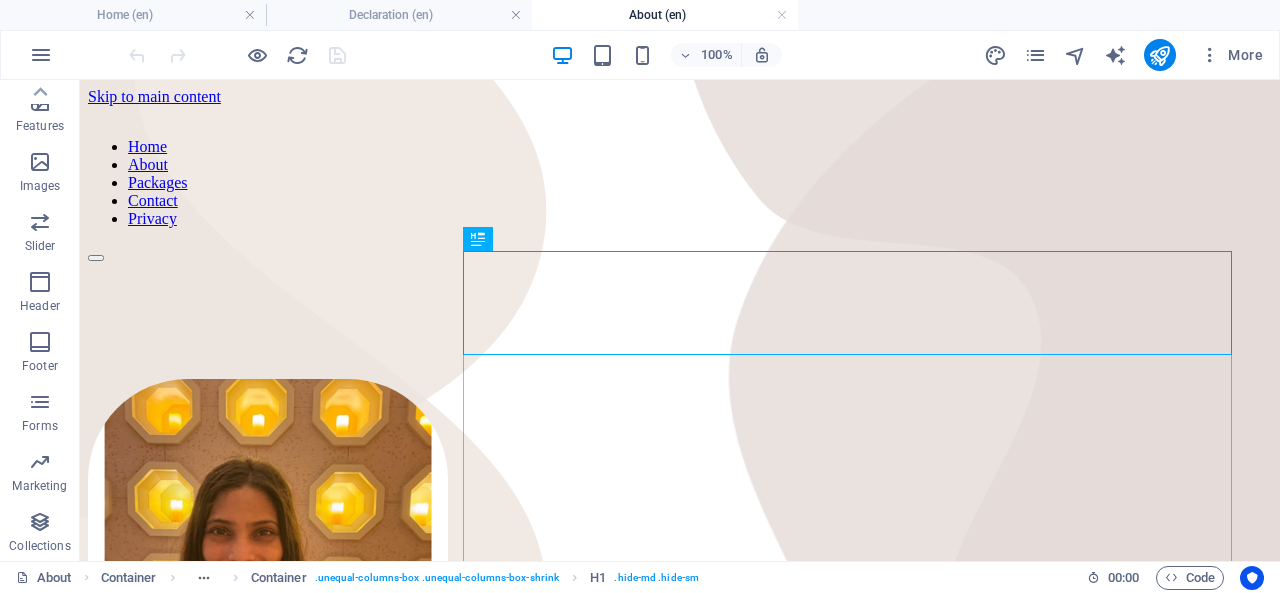 click at bounding box center (41, 55) 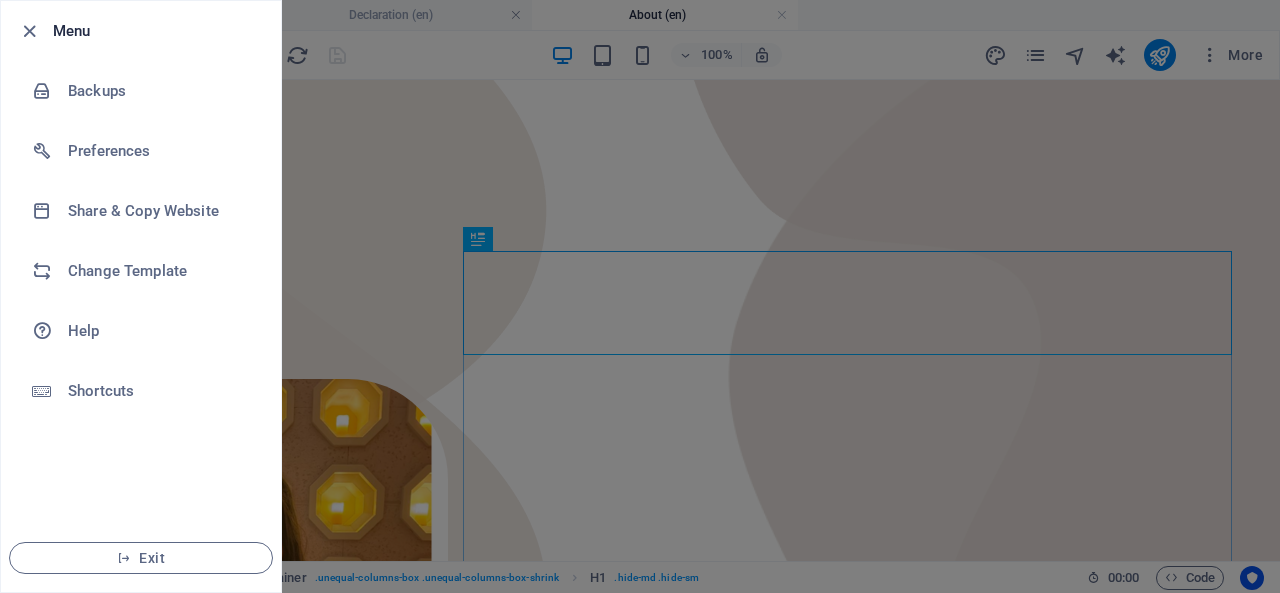 click on "Share & Copy Website" at bounding box center (160, 211) 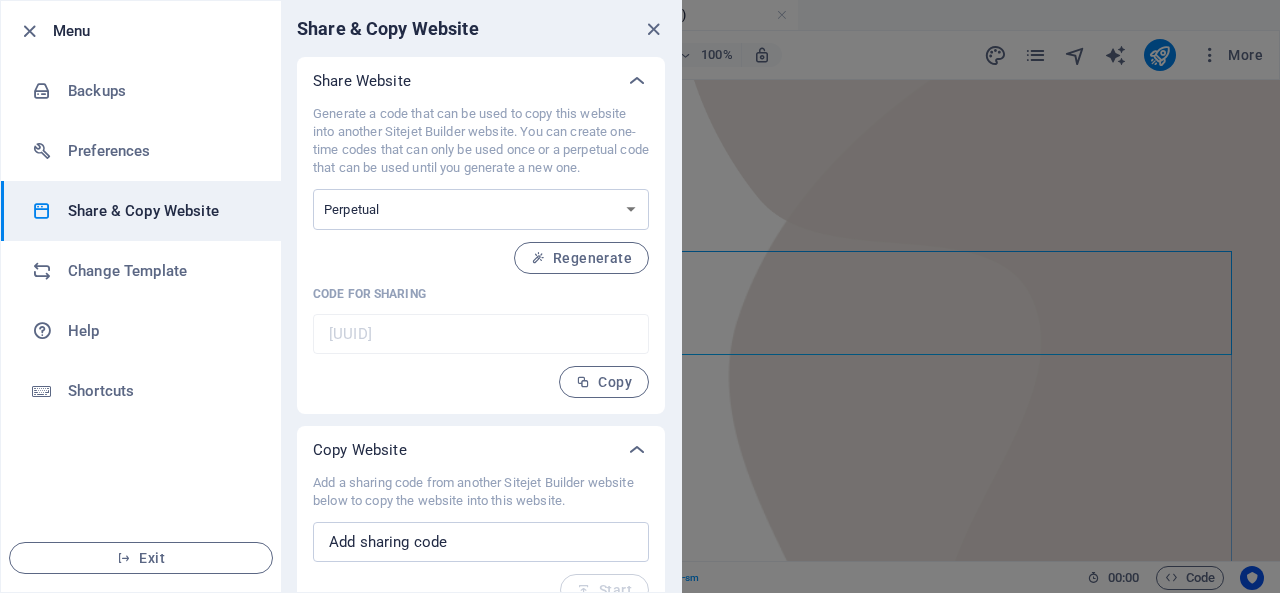 scroll, scrollTop: 29, scrollLeft: 0, axis: vertical 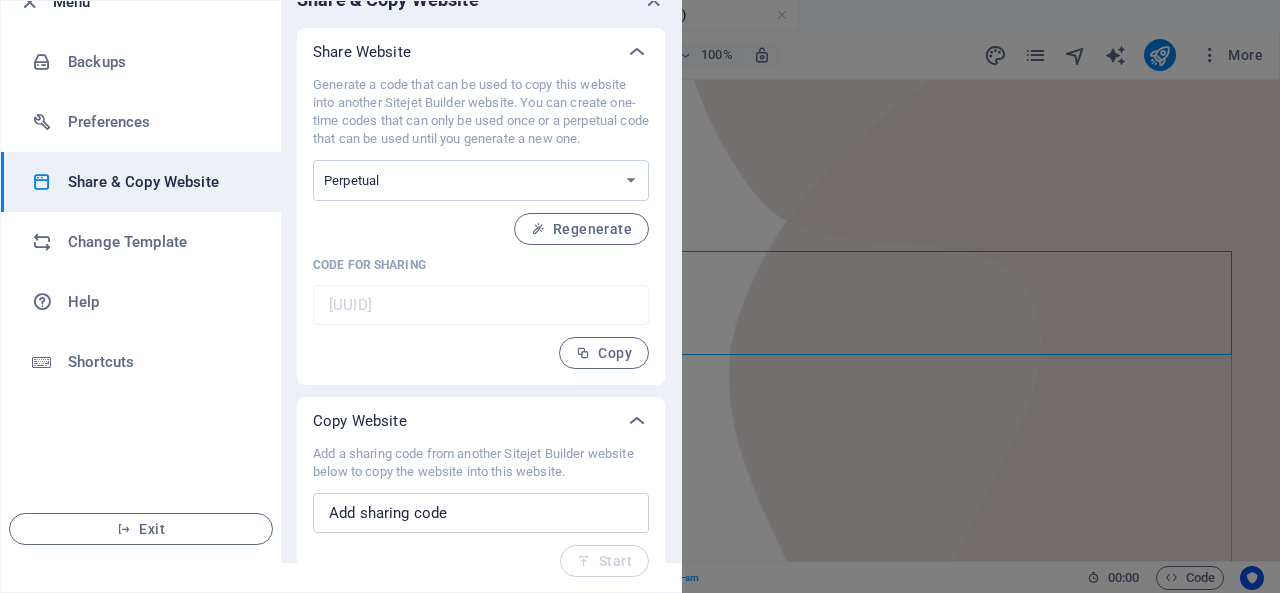 click on "Preferences" at bounding box center [141, 122] 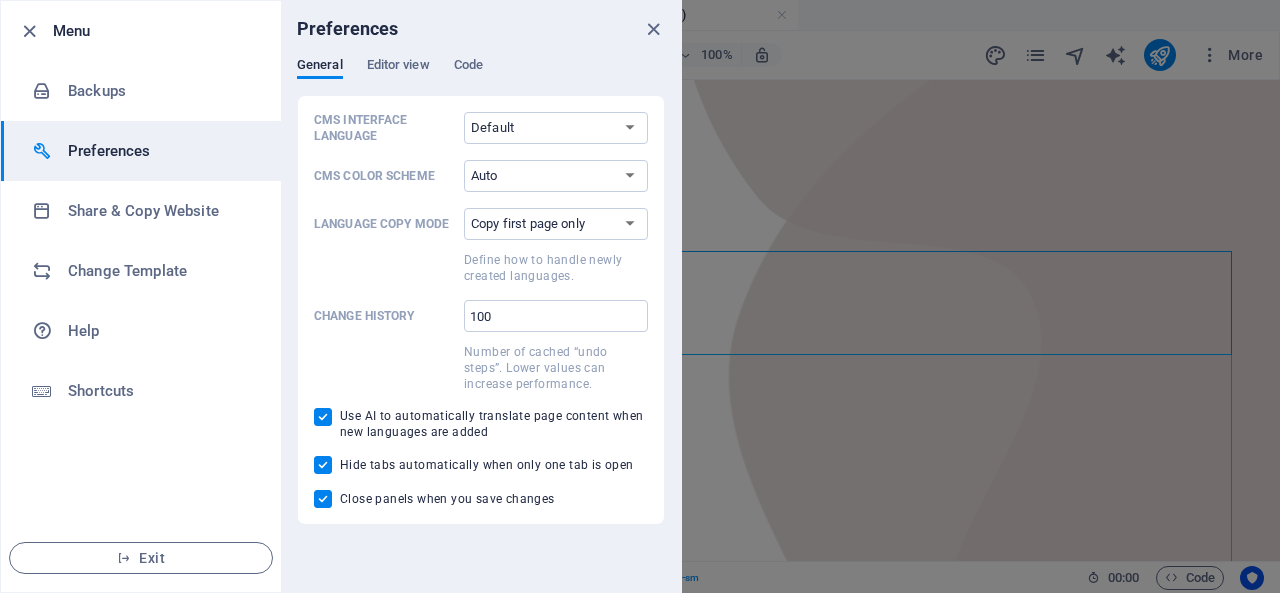 scroll, scrollTop: 0, scrollLeft: 0, axis: both 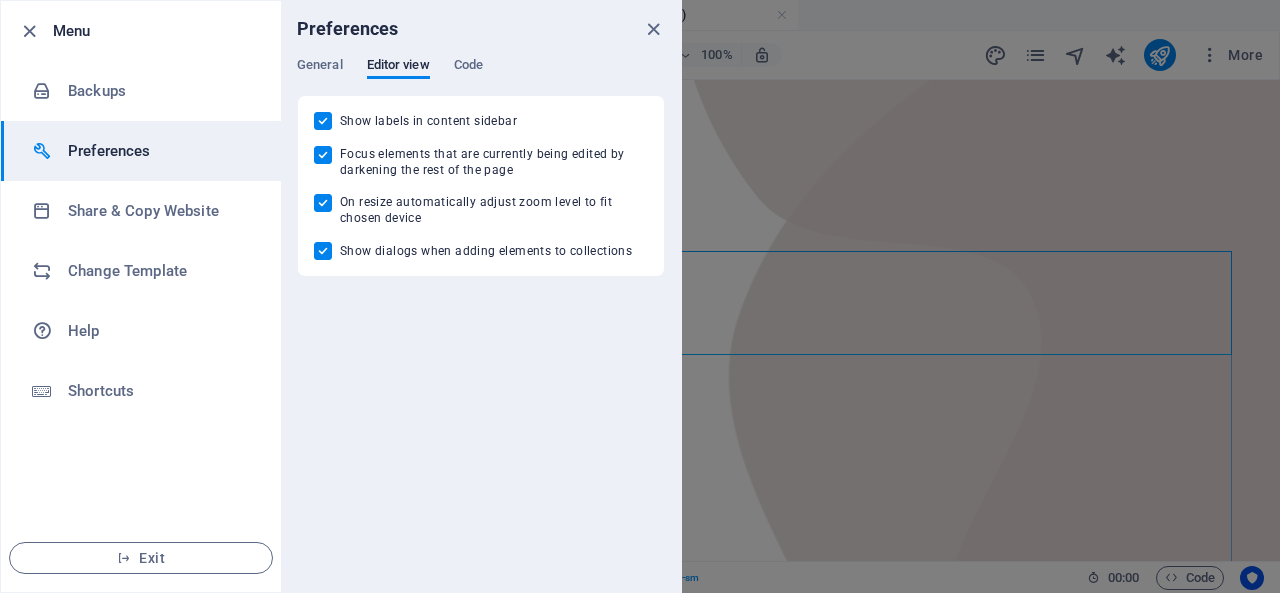 click on "Code" at bounding box center (468, 67) 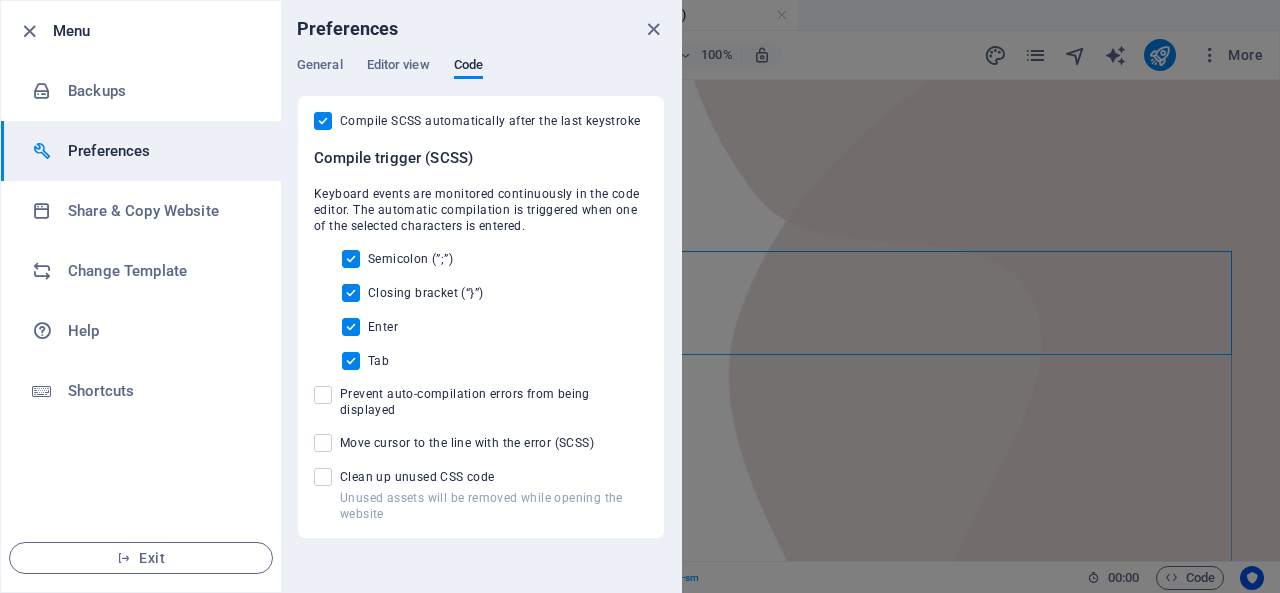 click at bounding box center (323, 477) 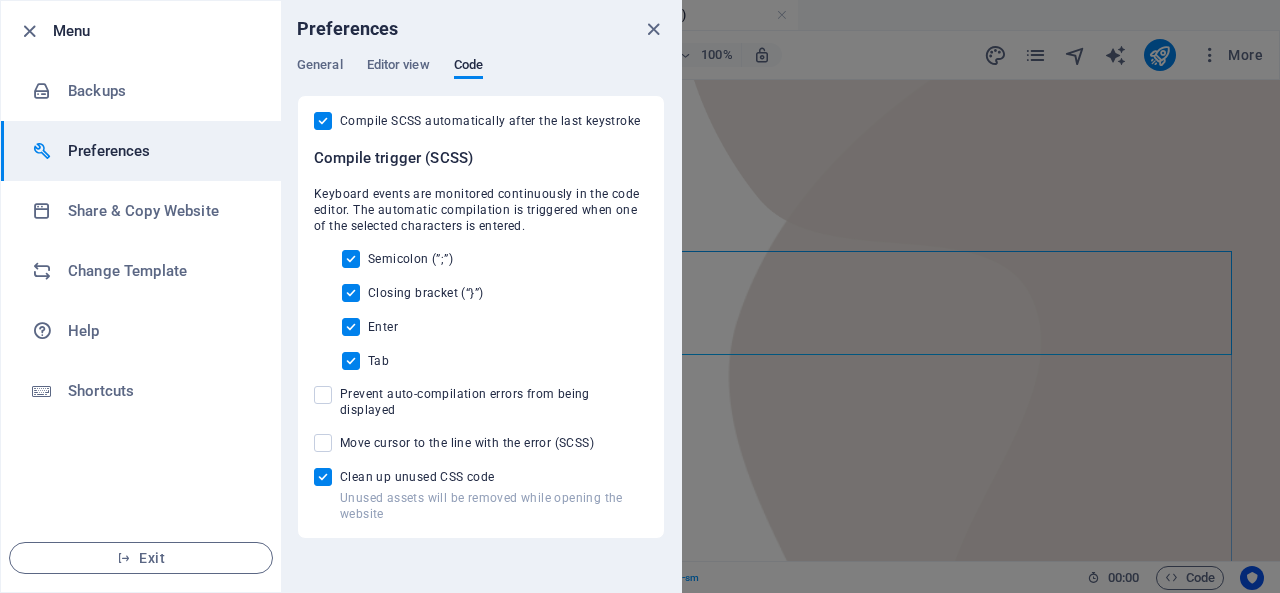 click on "Unused assets will be removed while opening the website Clean up unused CSS code" at bounding box center (327, 477) 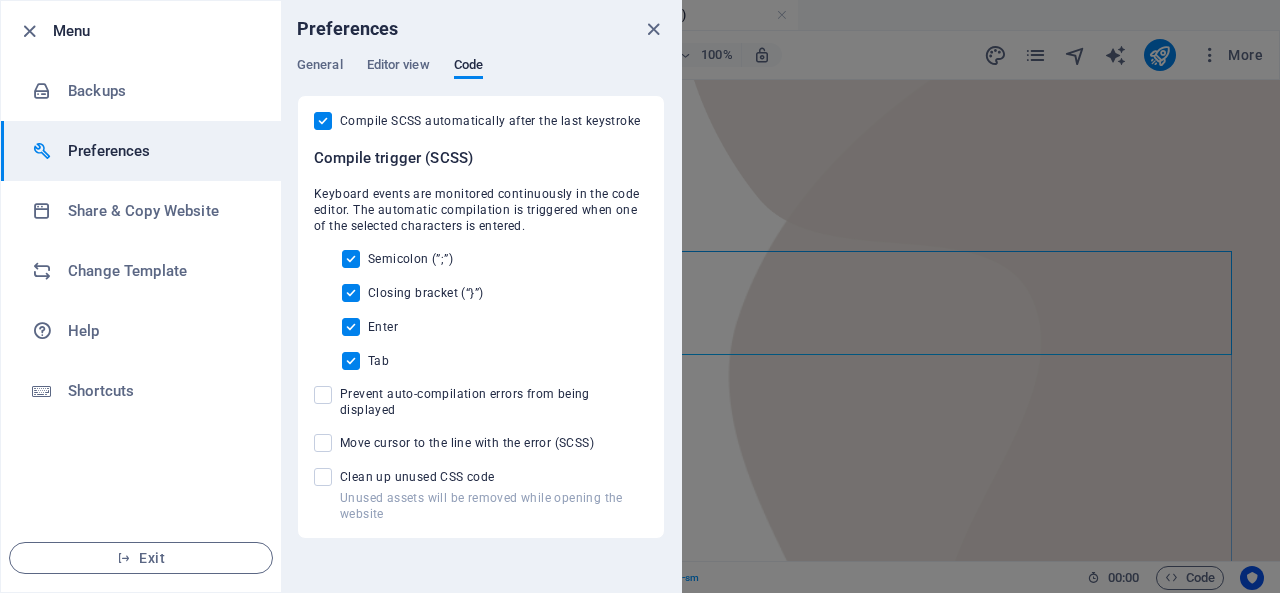 click at bounding box center [323, 443] 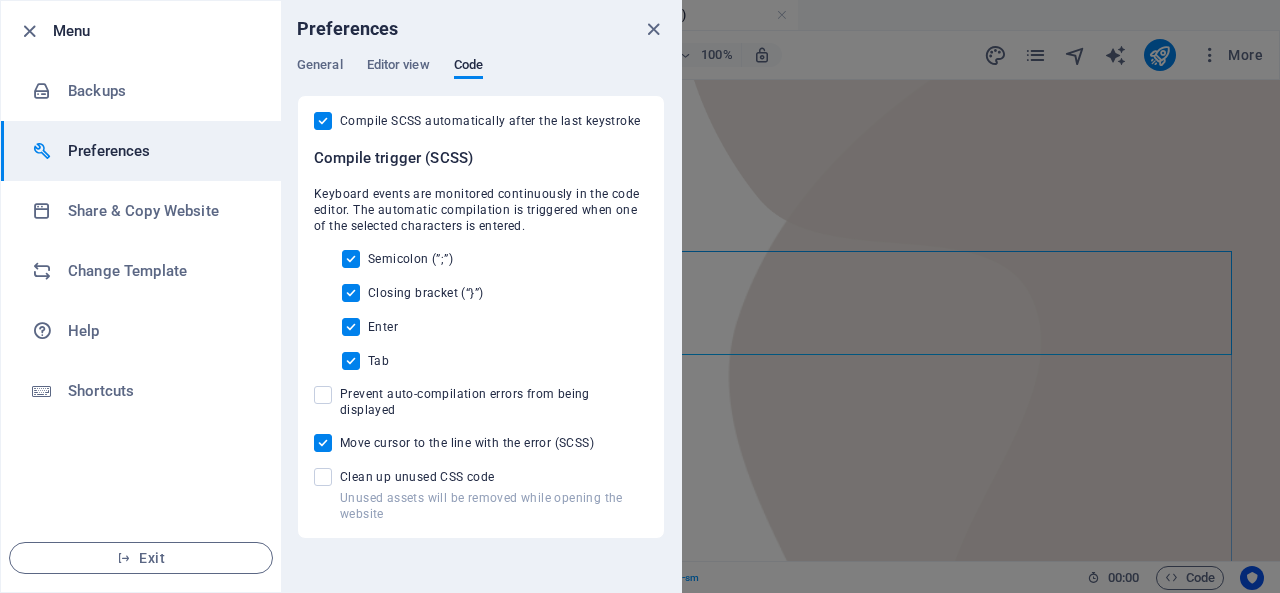 click on "Move cursor to the line with the error (SCSS)" at bounding box center [327, 443] 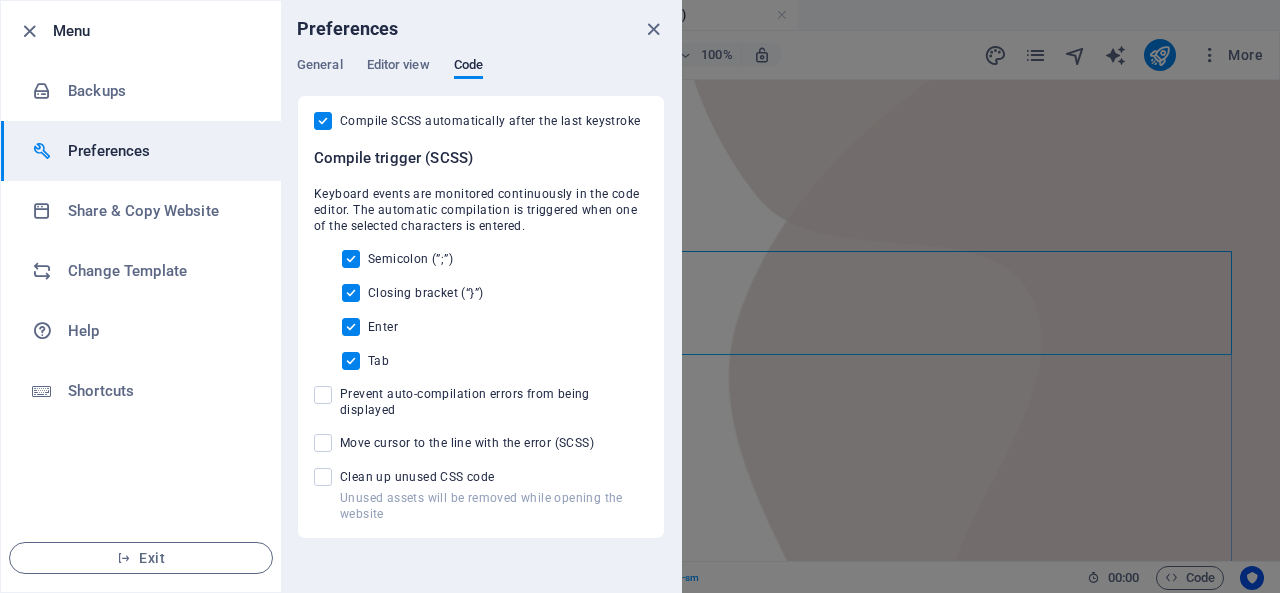 click on "Shortcuts" at bounding box center [160, 391] 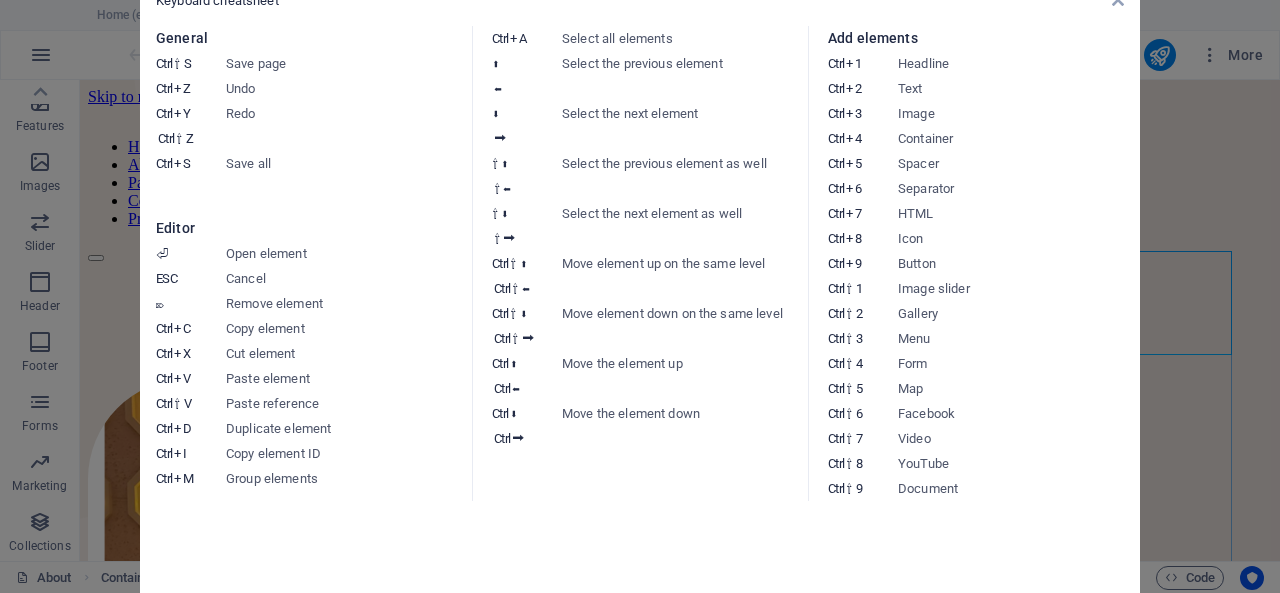 click on "Keyboard cheatsheet General Ctrl ⇧ S Save page Ctrl Z Undo Ctrl Y Ctrl ⇧ Z Redo Ctrl S Save all Editor ⏎ Open element ESC Cancel ⌦ Remove element Ctrl C Copy element Ctrl X Cut element Ctrl V Paste element Ctrl ⇧ V Paste reference Ctrl D Duplicate element Ctrl I Copy element ID Ctrl M Group elements Ctrl A Select all elements ⬆ ⬅ Select the previous element ⬇ ⮕ Select the next element ⇧ ⬆ ⇧ ⬅ Select the previous element as well ⇧ ⬇ ⇧ ⮕ Select the next element as well Ctrl ⇧ ⬆ Ctrl ⇧ ⬅ Move element up on the same level Ctrl ⇧ ⬇ Ctrl ⇧ ⮕ Move element down on the same level Ctrl ⬆ Ctrl ⬅ Move the element up Ctrl ⬇ Ctrl ⮕ Move the element down Add elements Ctrl 1 Headline Ctrl 2 Text Ctrl 3 Image Ctrl 4 Container Ctrl 5 Spacer Ctrl 6 Separator Ctrl 7 HTML Ctrl 8 Icon Ctrl 9 Button Ctrl ⇧ 1 Image slider Ctrl ⇧ 2 Gallery Ctrl ⇧ 3 Menu Ctrl ⇧ 4 Form Ctrl ⇧ 5 Map Ctrl ⇧ 6 Facebook Ctrl ⇧ 7 Video Ctrl ⇧ 8 YouTube Ctrl ⇧ 9 Document" at bounding box center [640, 296] 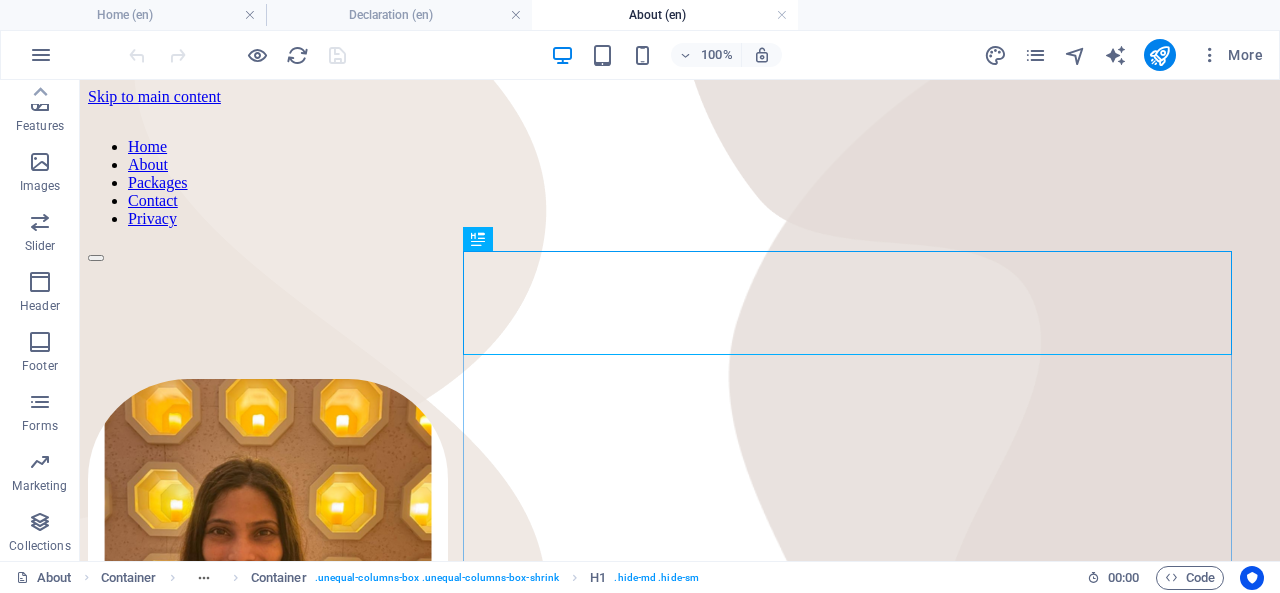 click at bounding box center [41, 55] 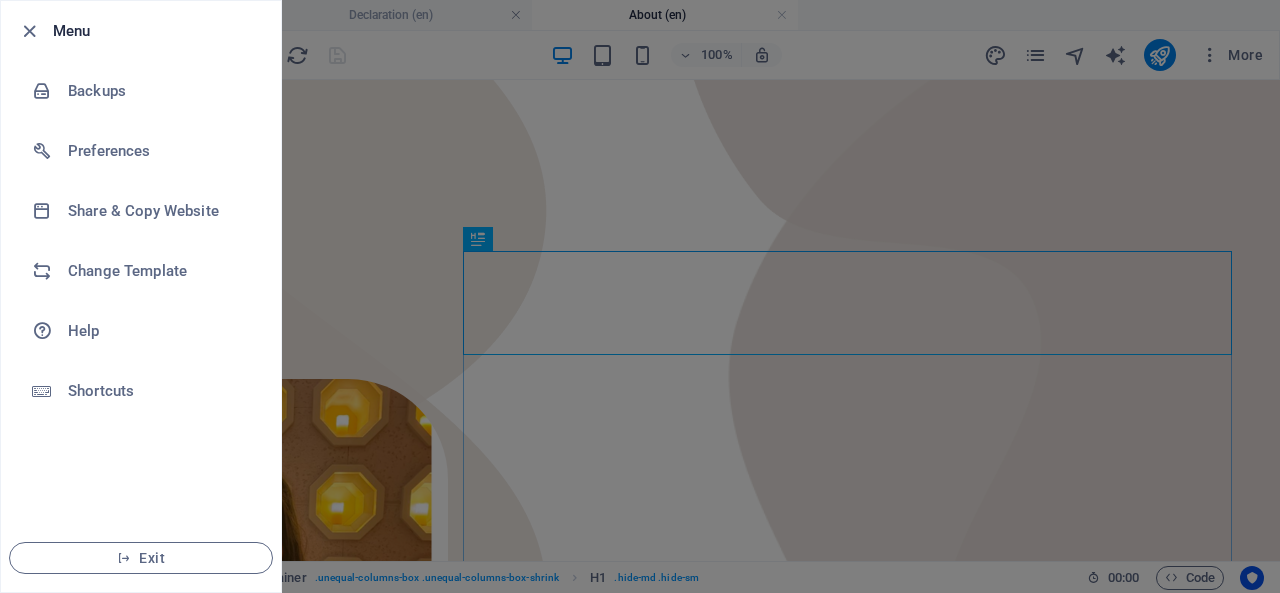 click on "Preferences" at bounding box center (141, 151) 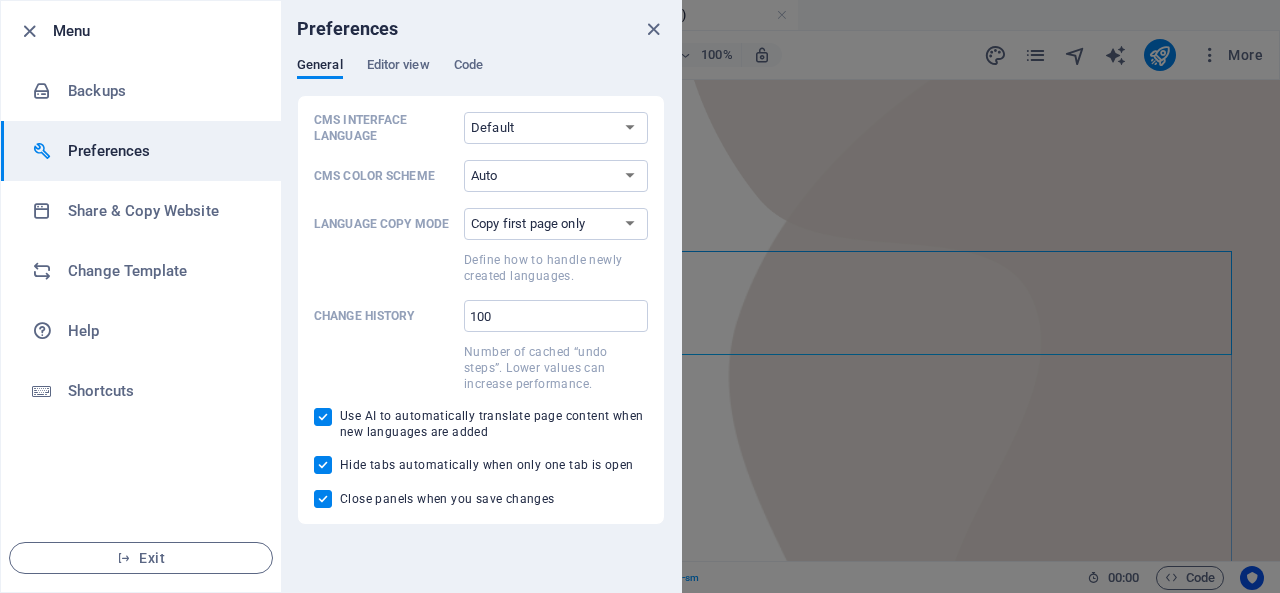 click on "Default Deutsch English Español Français Magyar Italiano Nederlands Polski Português русский язык Svenska Türkçe 日本語" at bounding box center (556, 128) 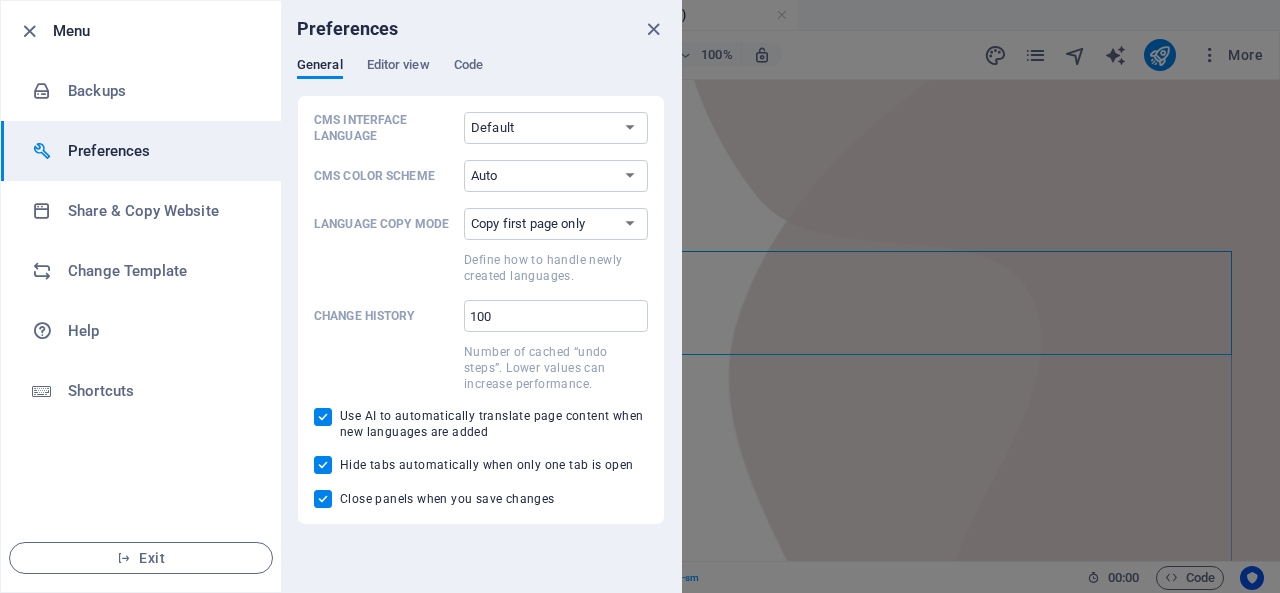 click on "Code" at bounding box center (468, 67) 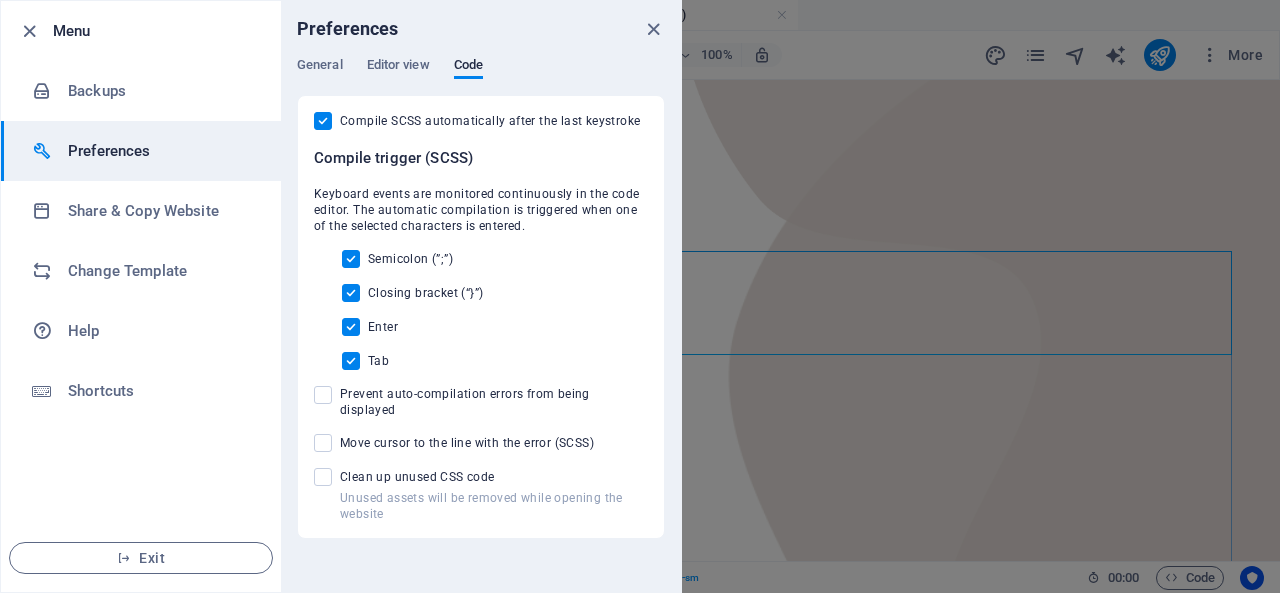 click at bounding box center [653, 29] 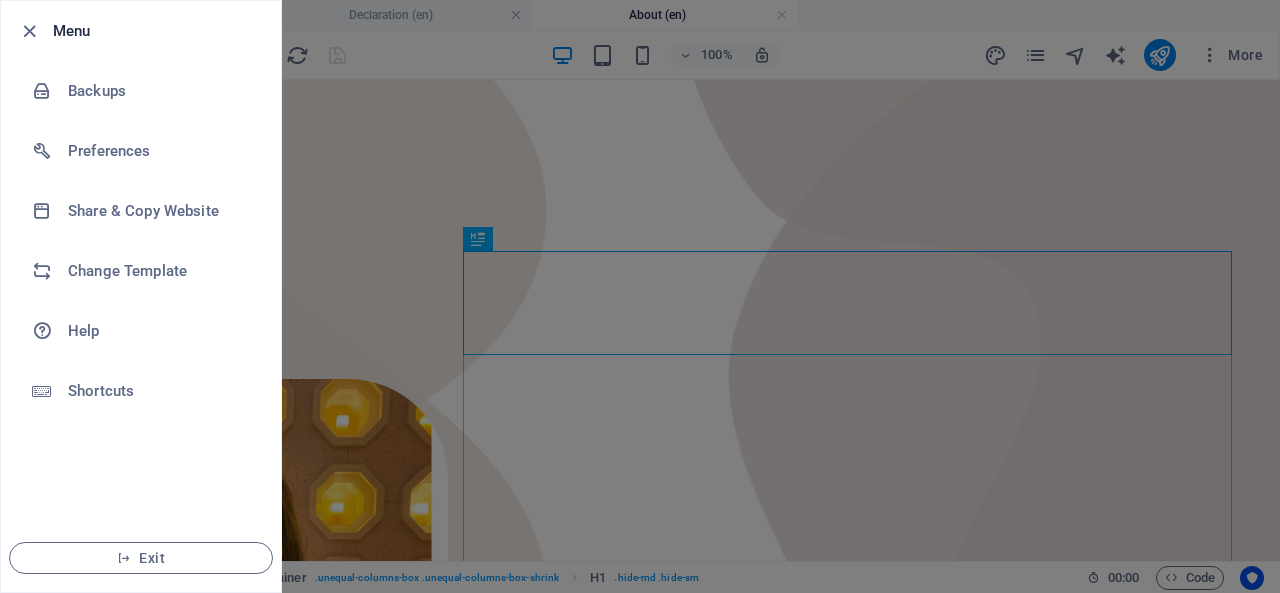 click on "Menu" at bounding box center (159, 31) 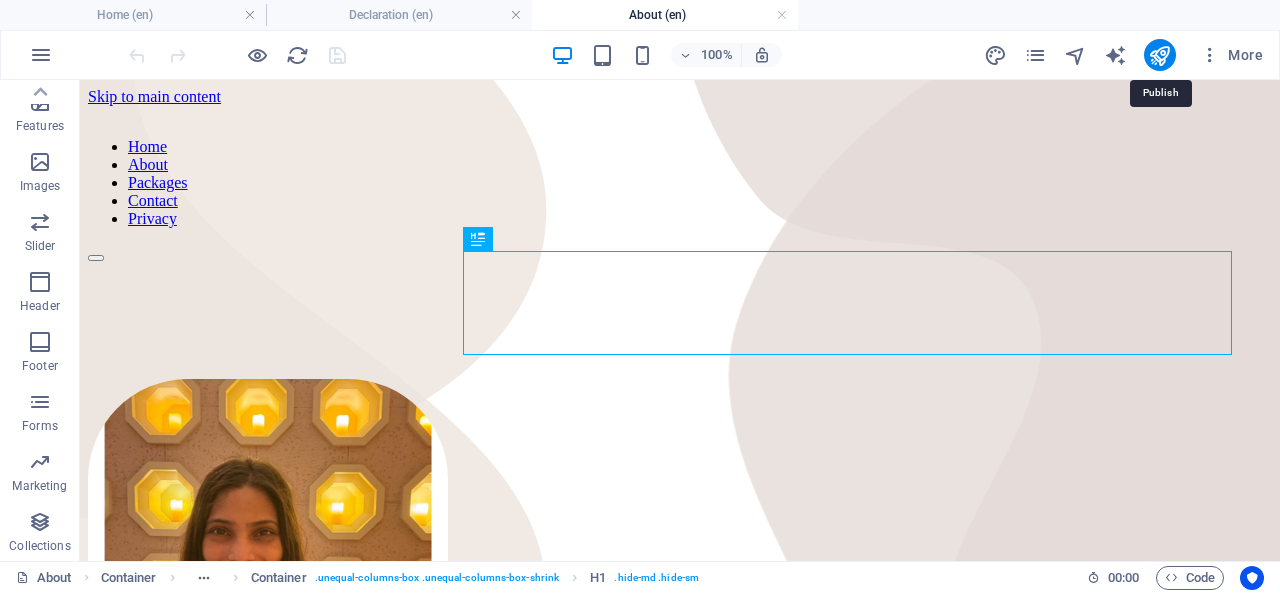 click at bounding box center (1159, 55) 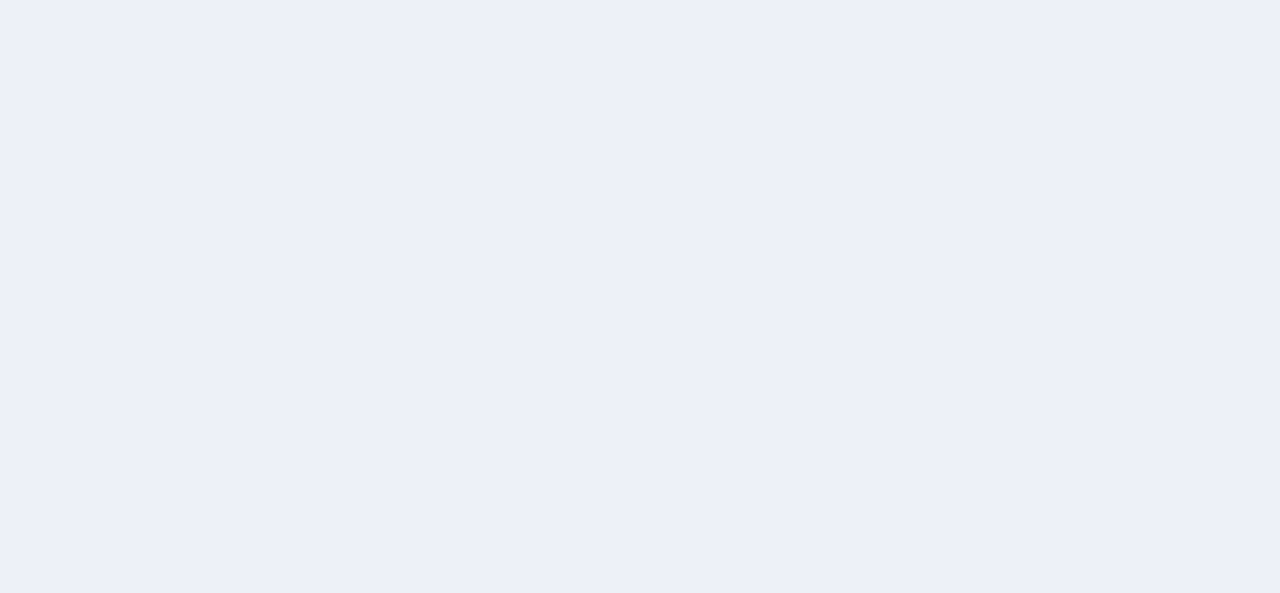 scroll, scrollTop: 0, scrollLeft: 0, axis: both 